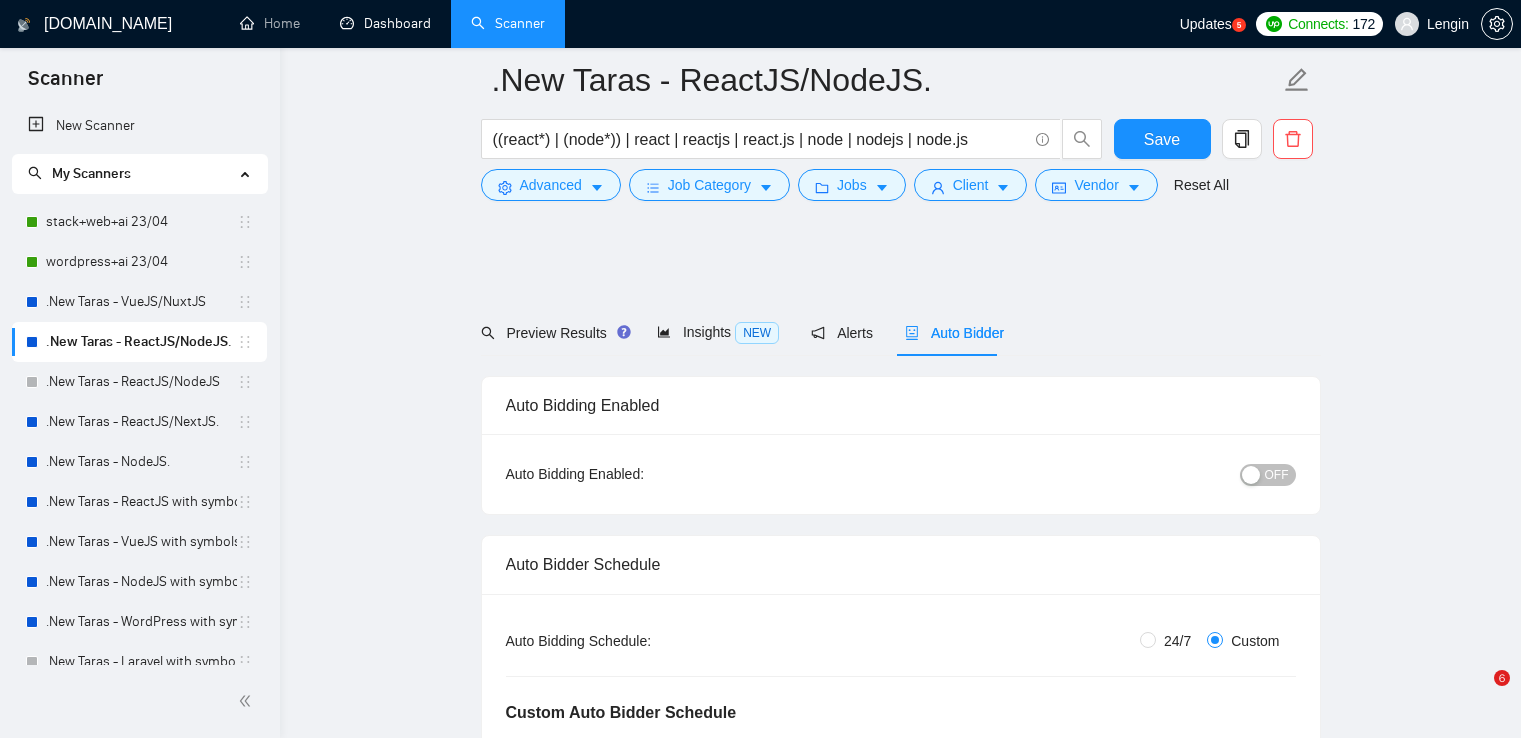 scroll, scrollTop: 3283, scrollLeft: 0, axis: vertical 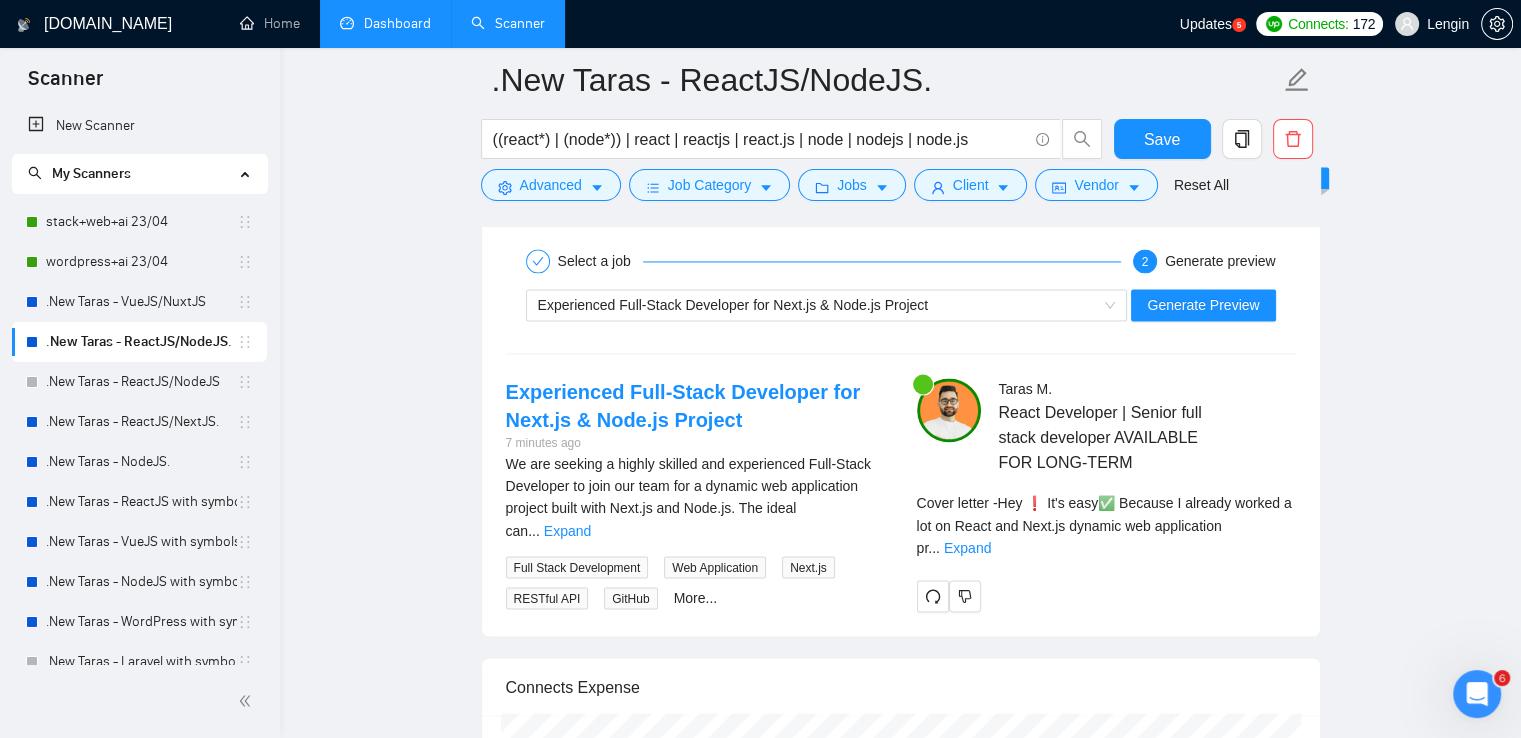 click on "Dashboard" at bounding box center (385, 23) 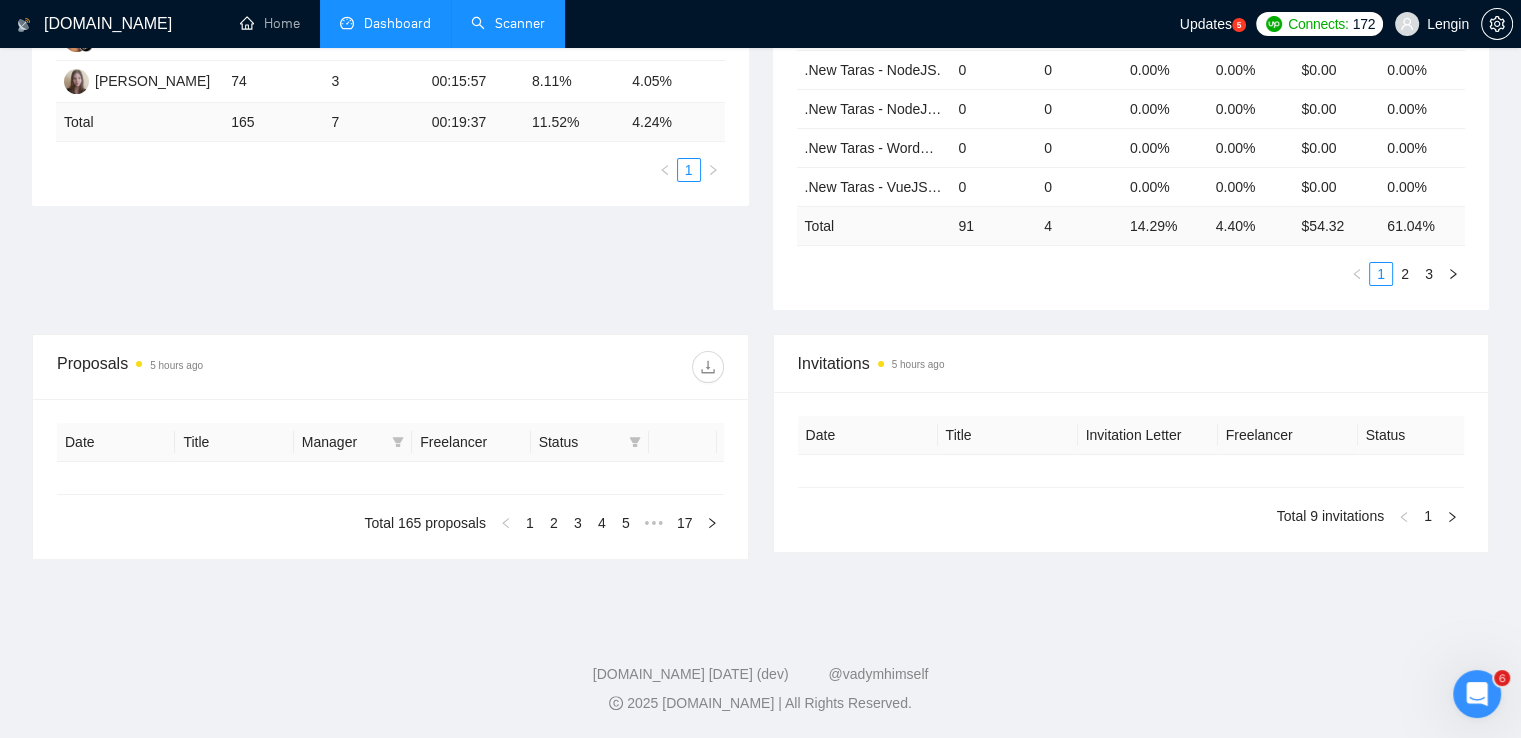 type on "[DATE]" 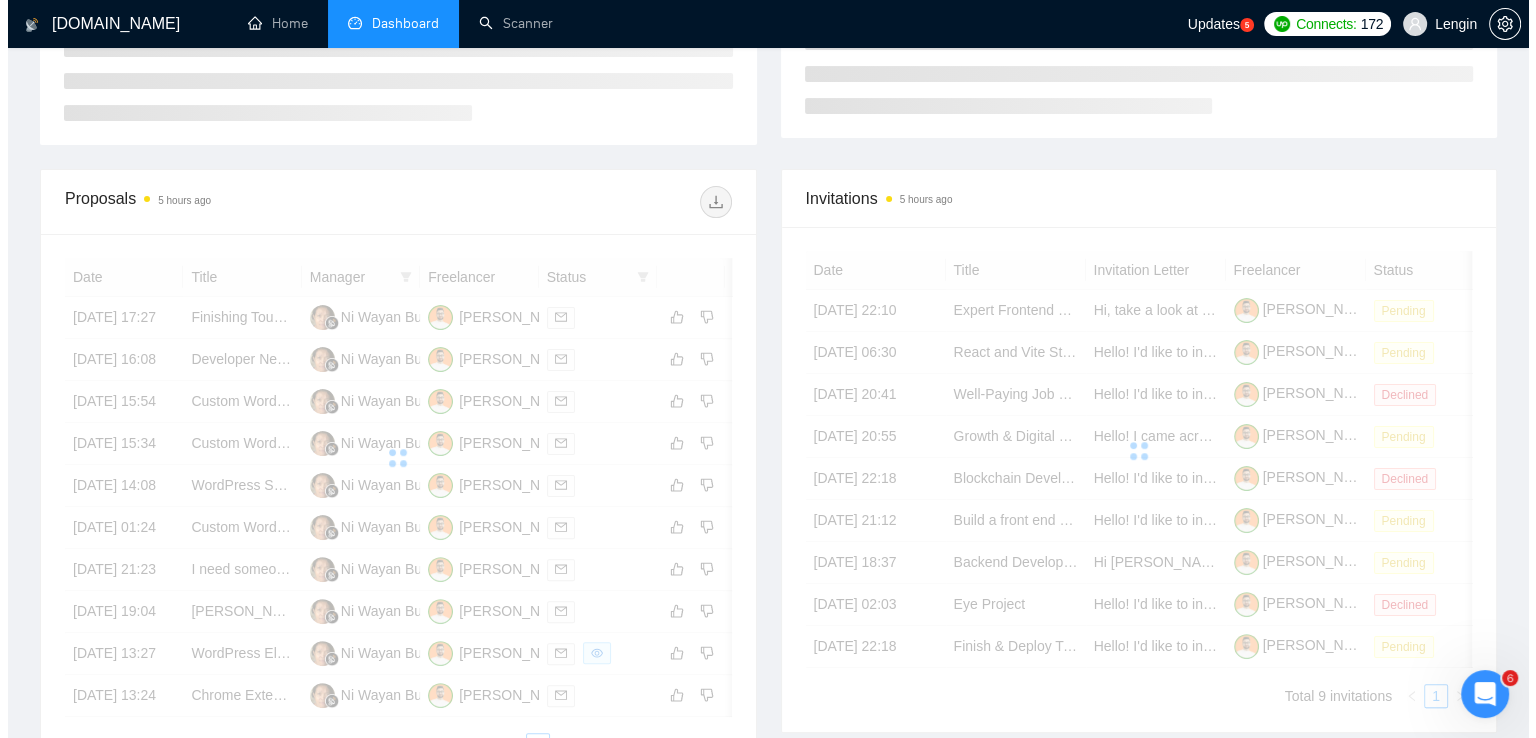 scroll, scrollTop: 472, scrollLeft: 0, axis: vertical 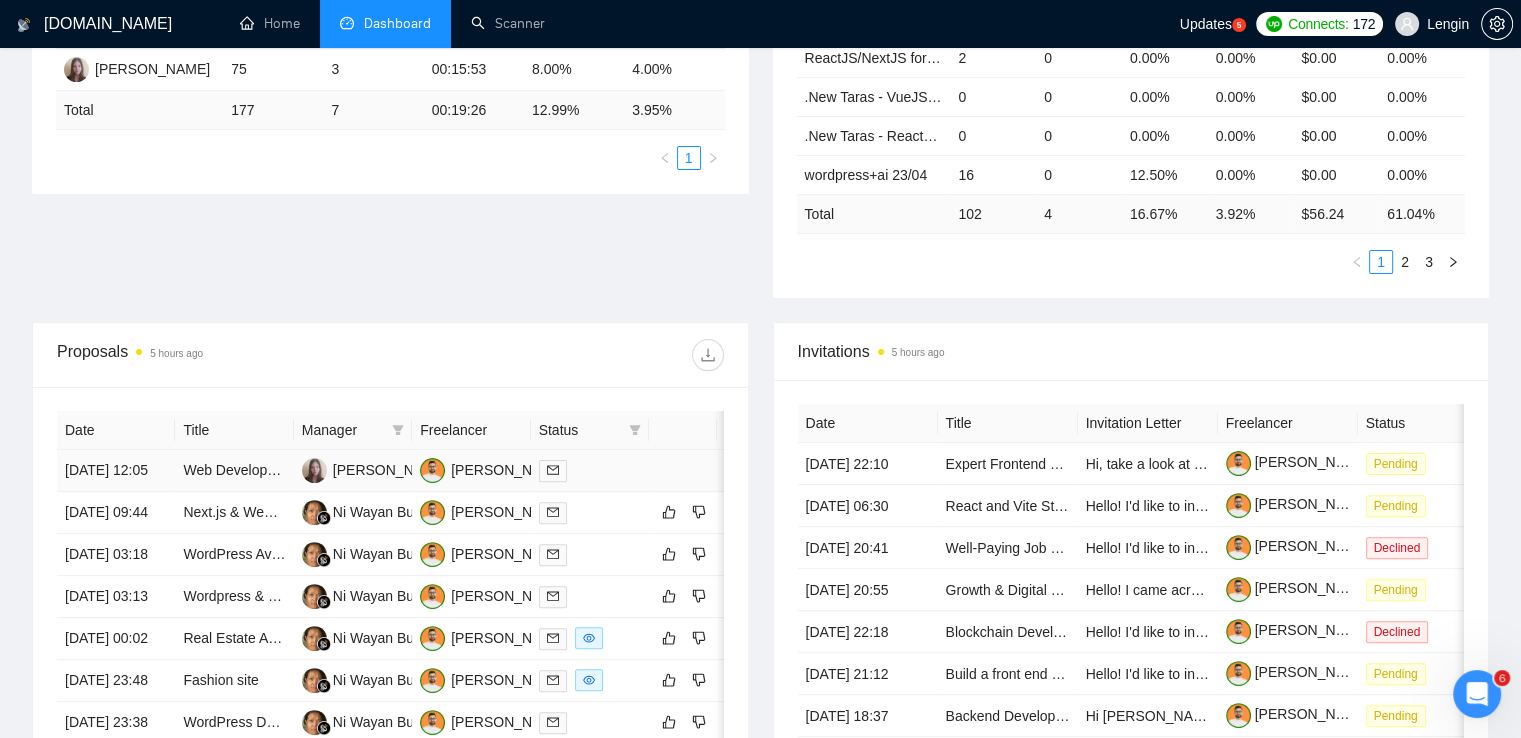 click on "Web Developer Needed for Petition Website with User Database" at bounding box center [234, 471] 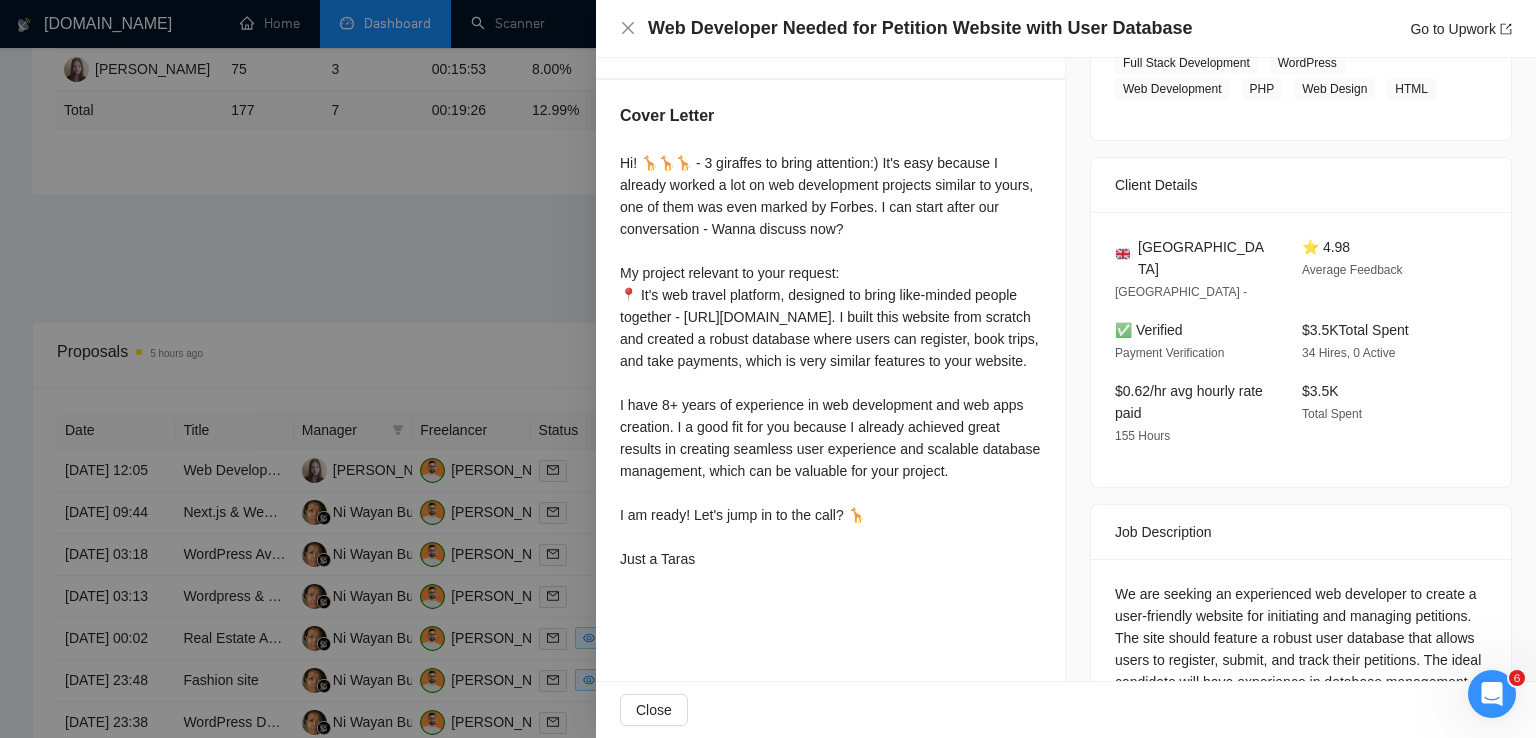 scroll, scrollTop: 524, scrollLeft: 0, axis: vertical 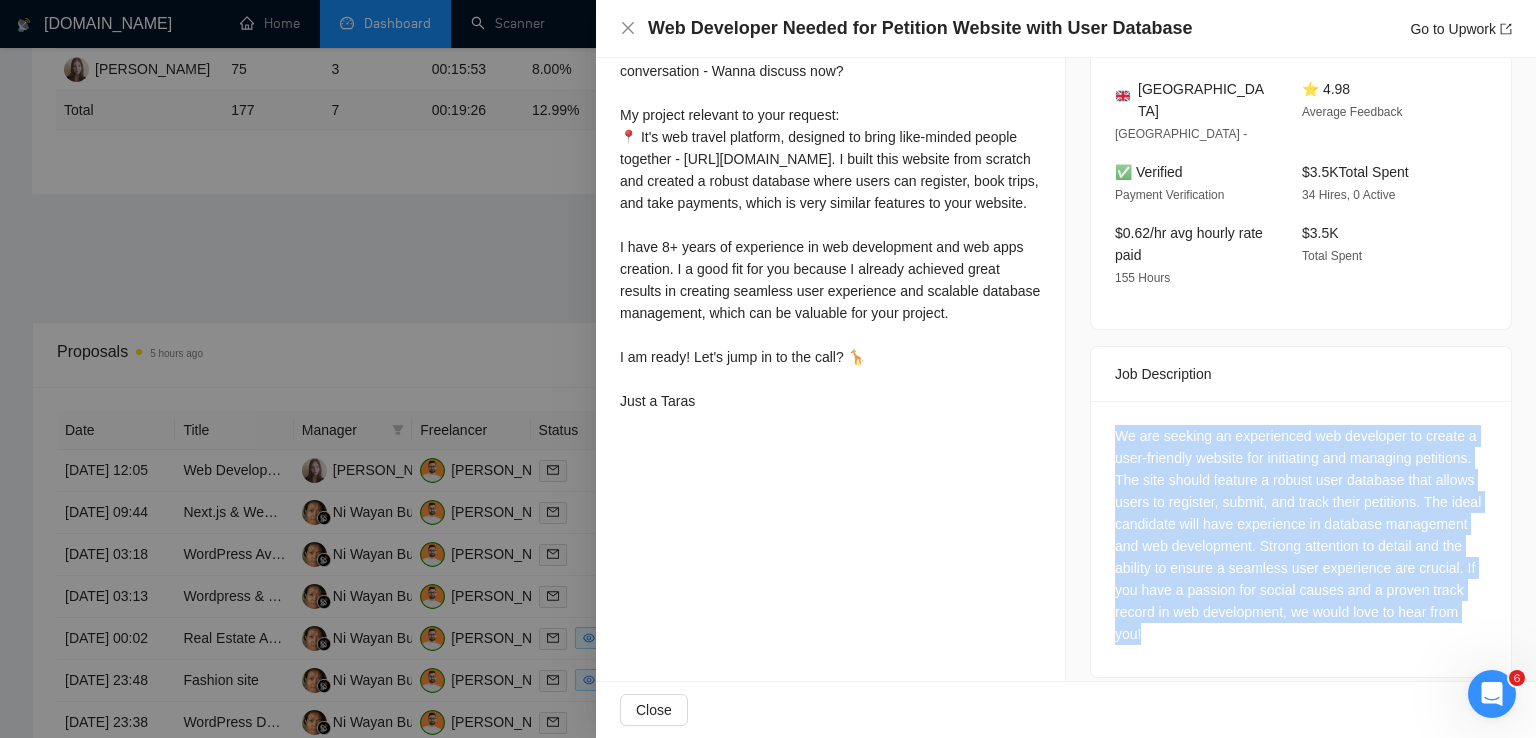 drag, startPoint x: 1213, startPoint y: 613, endPoint x: 1104, endPoint y: 421, distance: 220.7827 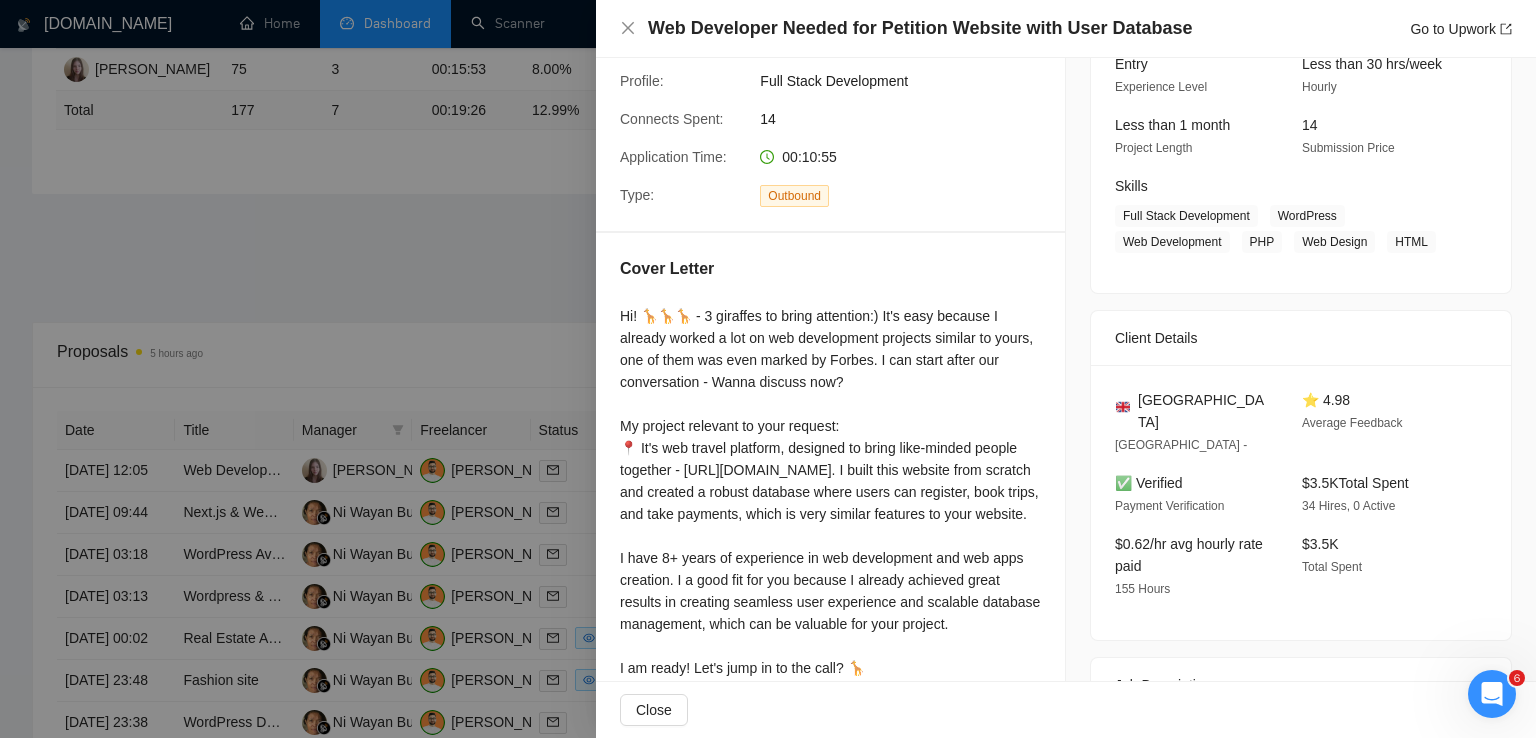 scroll, scrollTop: 208, scrollLeft: 0, axis: vertical 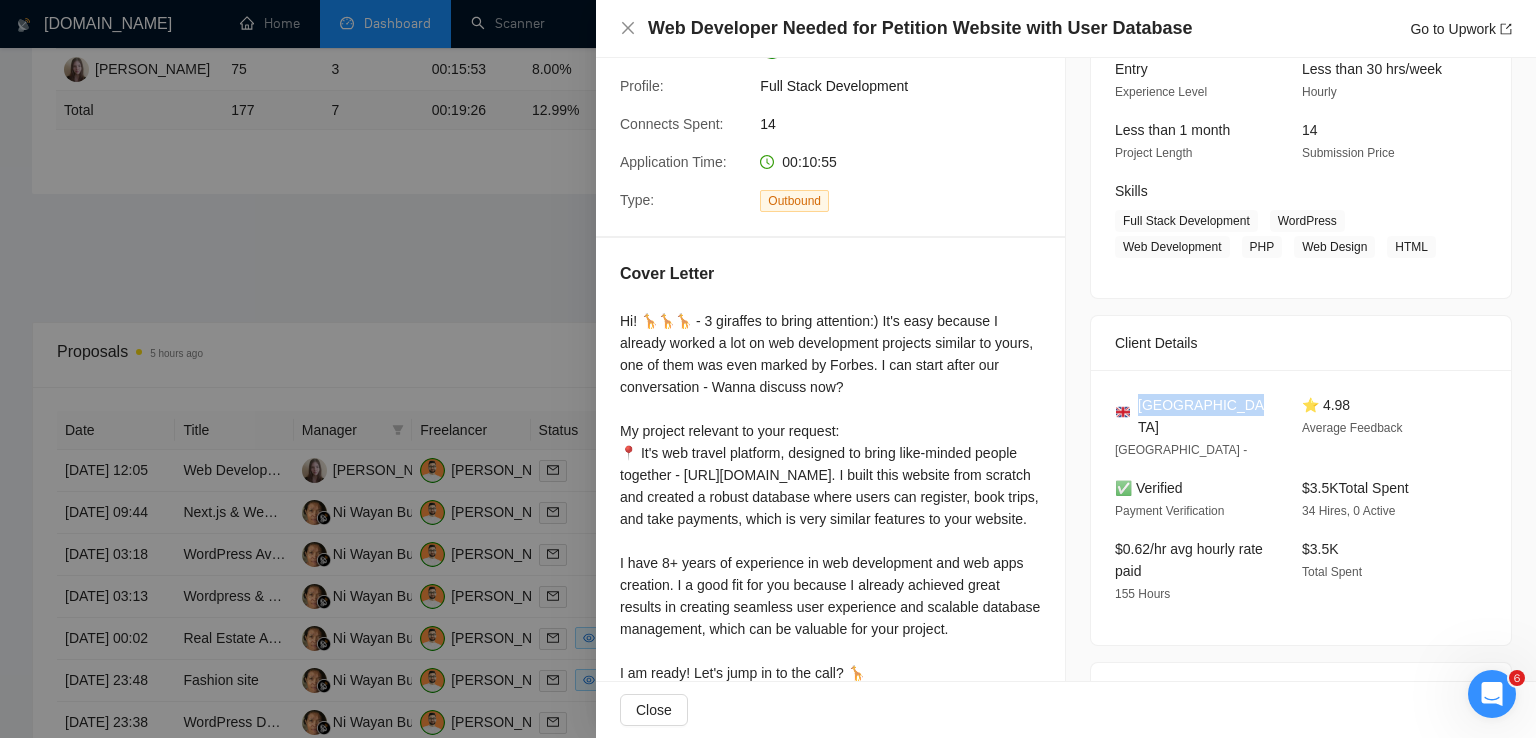 drag, startPoint x: 1245, startPoint y: 400, endPoint x: 1133, endPoint y: 398, distance: 112.01785 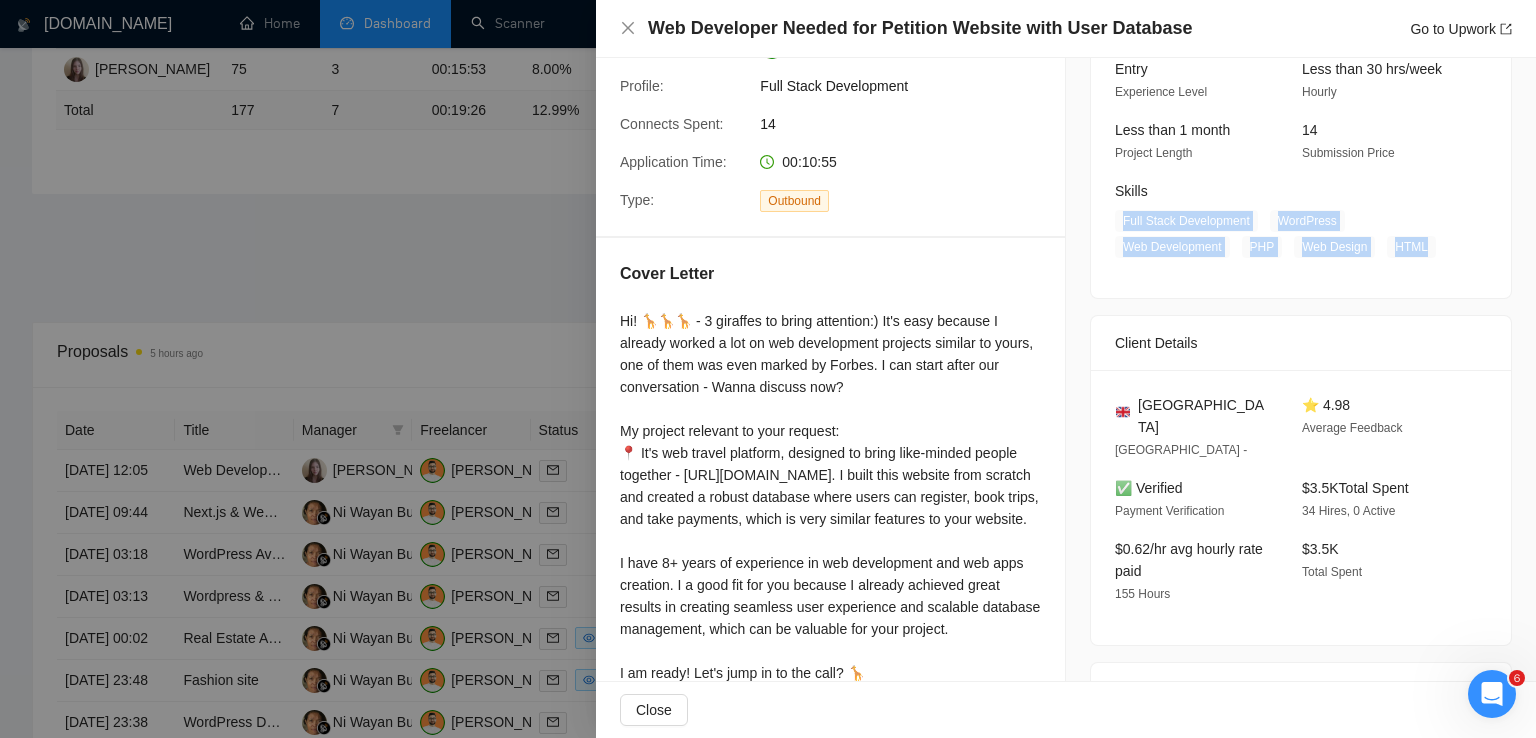 drag, startPoint x: 1420, startPoint y: 249, endPoint x: 1115, endPoint y: 220, distance: 306.37558 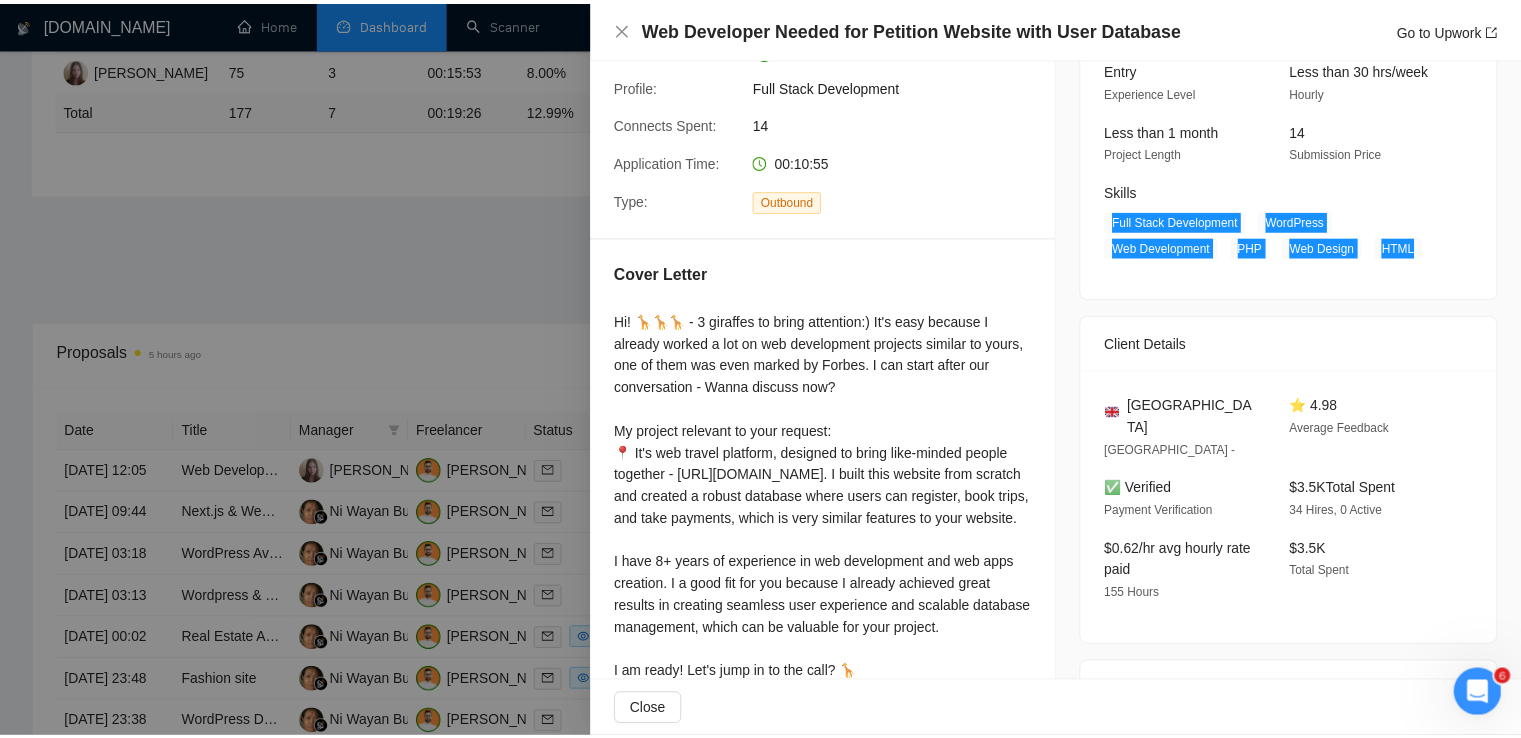 scroll, scrollTop: 0, scrollLeft: 0, axis: both 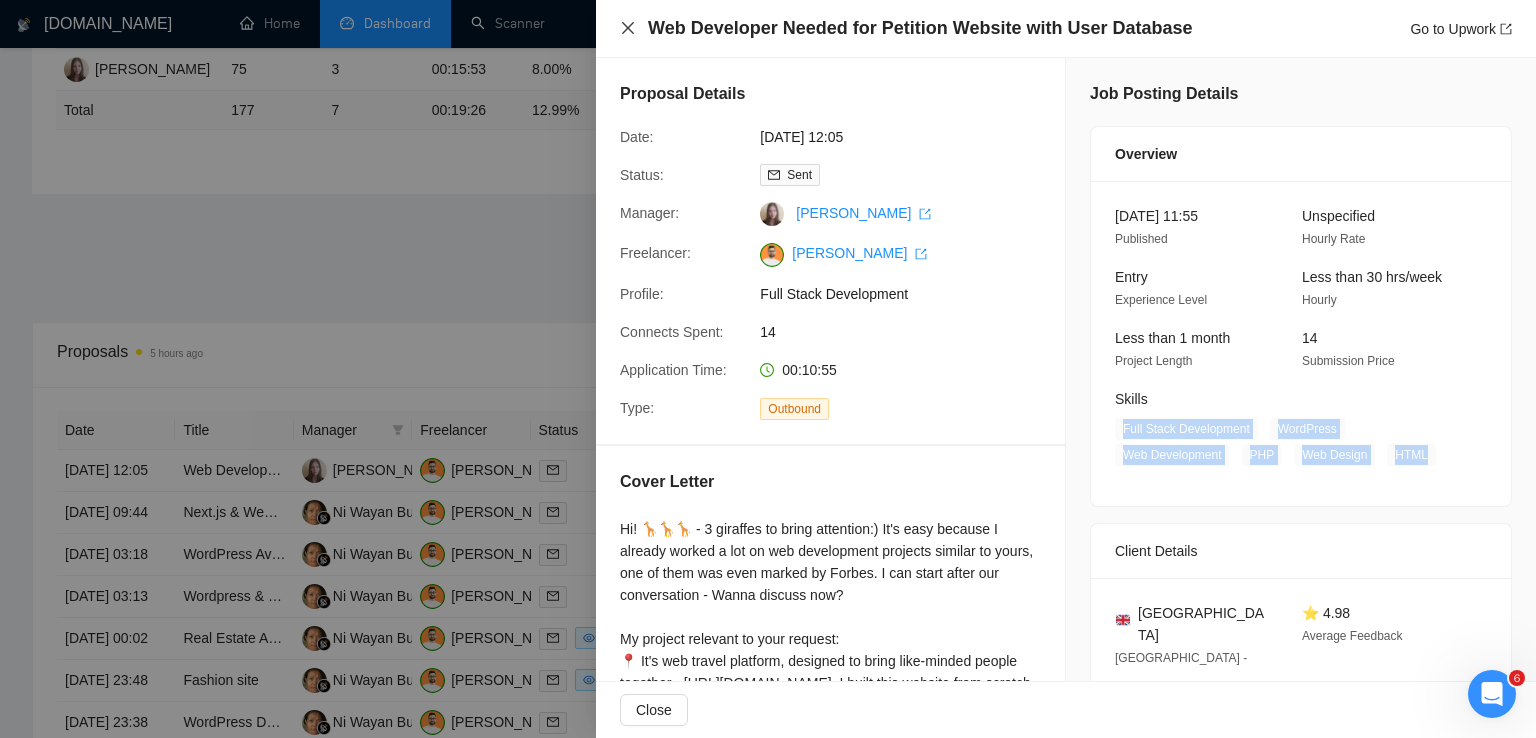 click 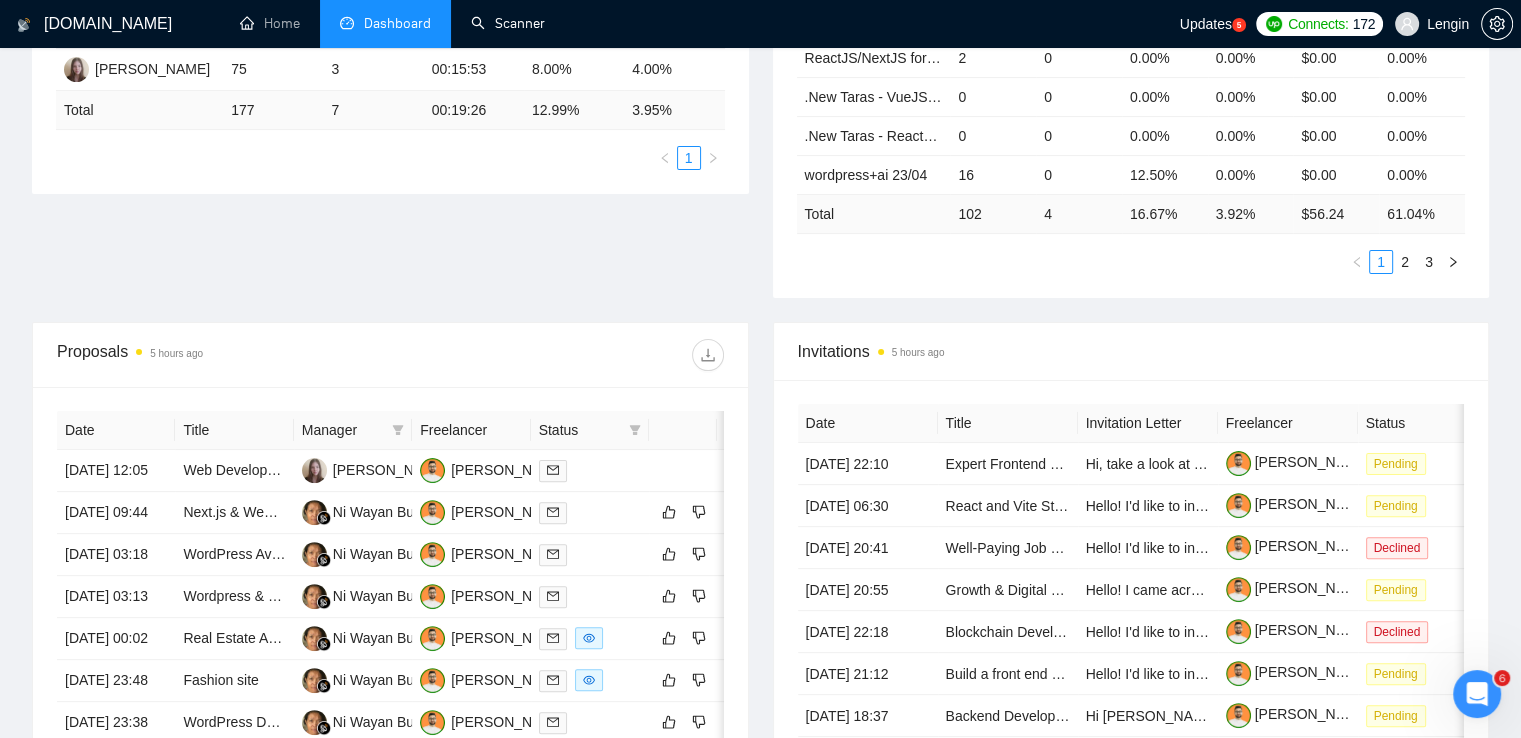 click on "Scanner" at bounding box center [508, 23] 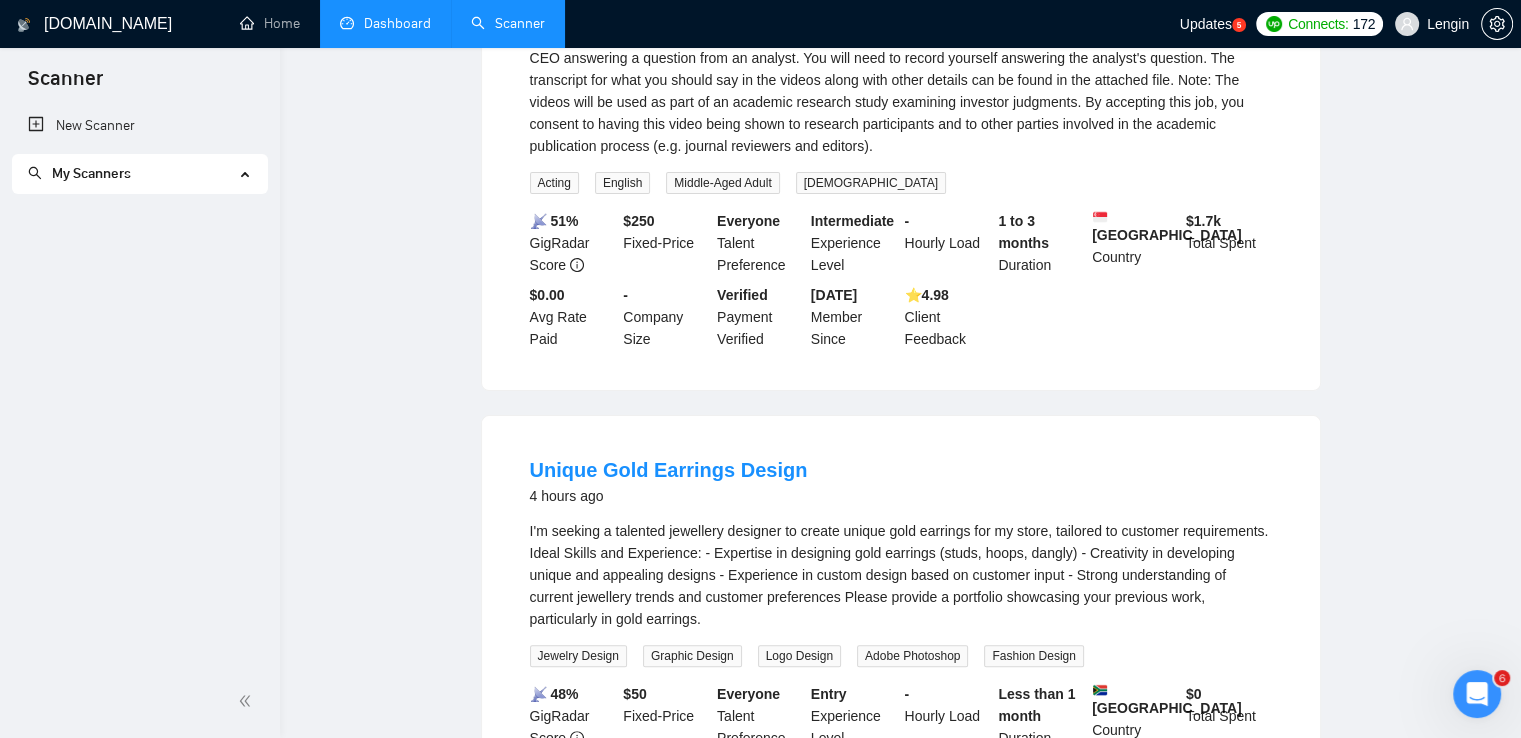 scroll, scrollTop: 0, scrollLeft: 0, axis: both 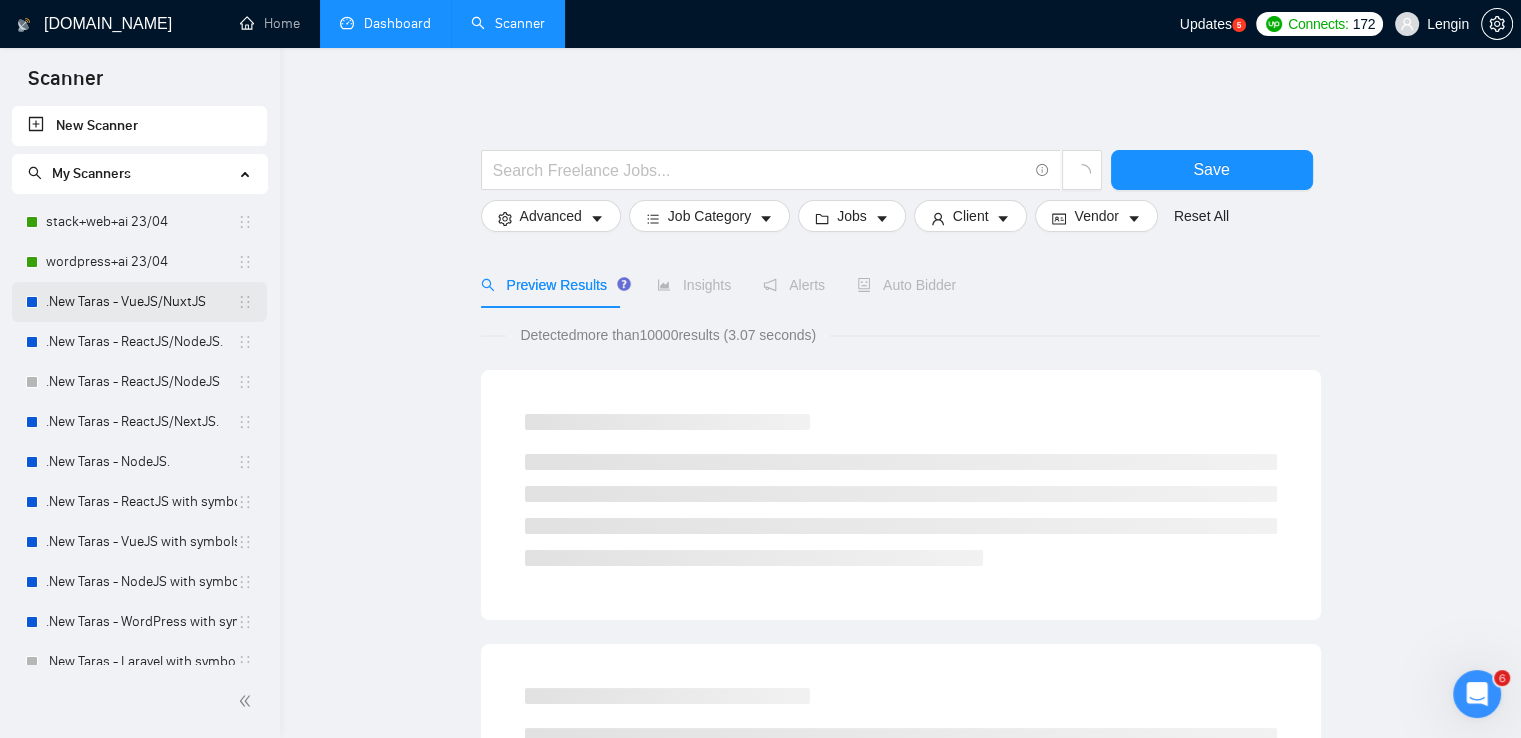 click on ".New Taras - VueJS/NuxtJS" at bounding box center (141, 302) 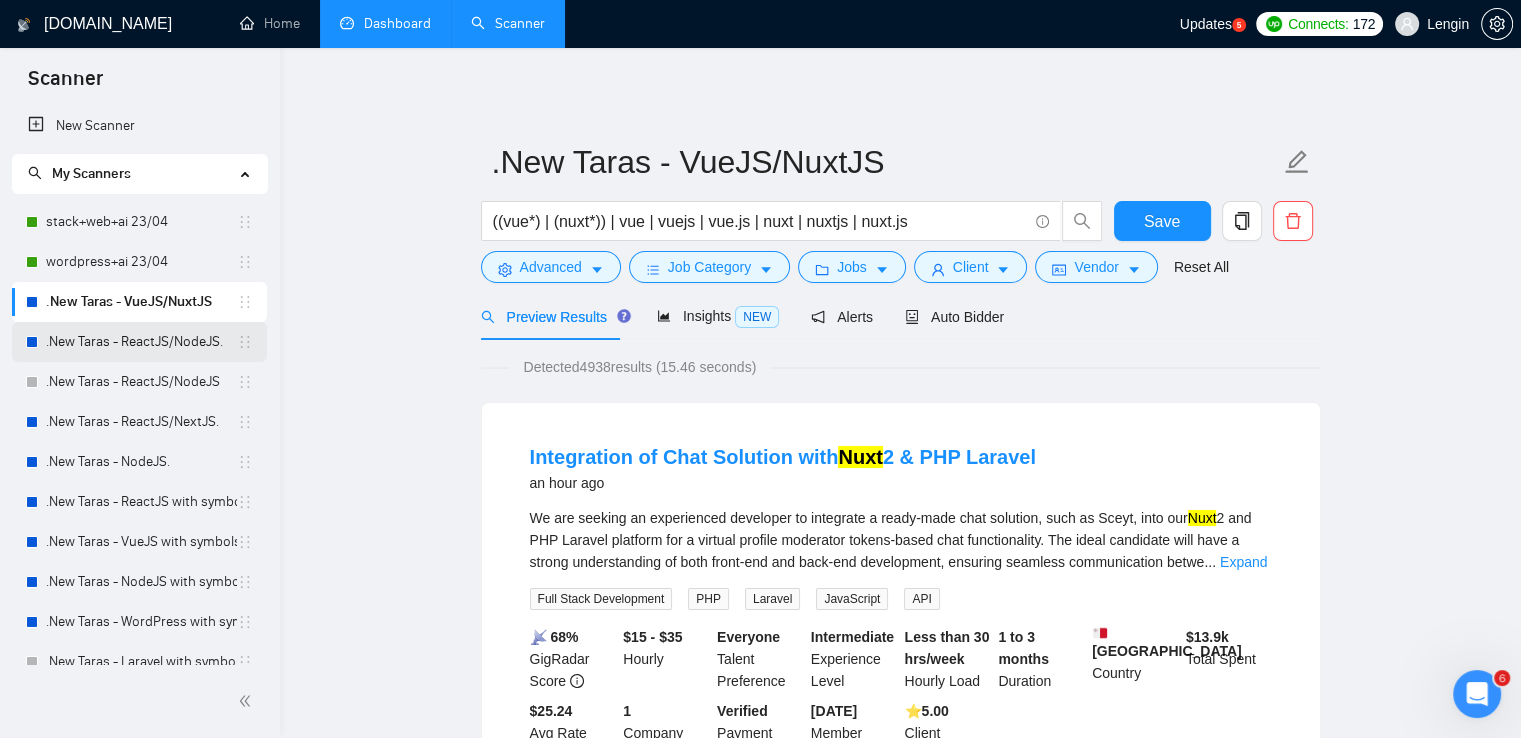 click on ".New Taras - ReactJS/NodeJS." at bounding box center [141, 342] 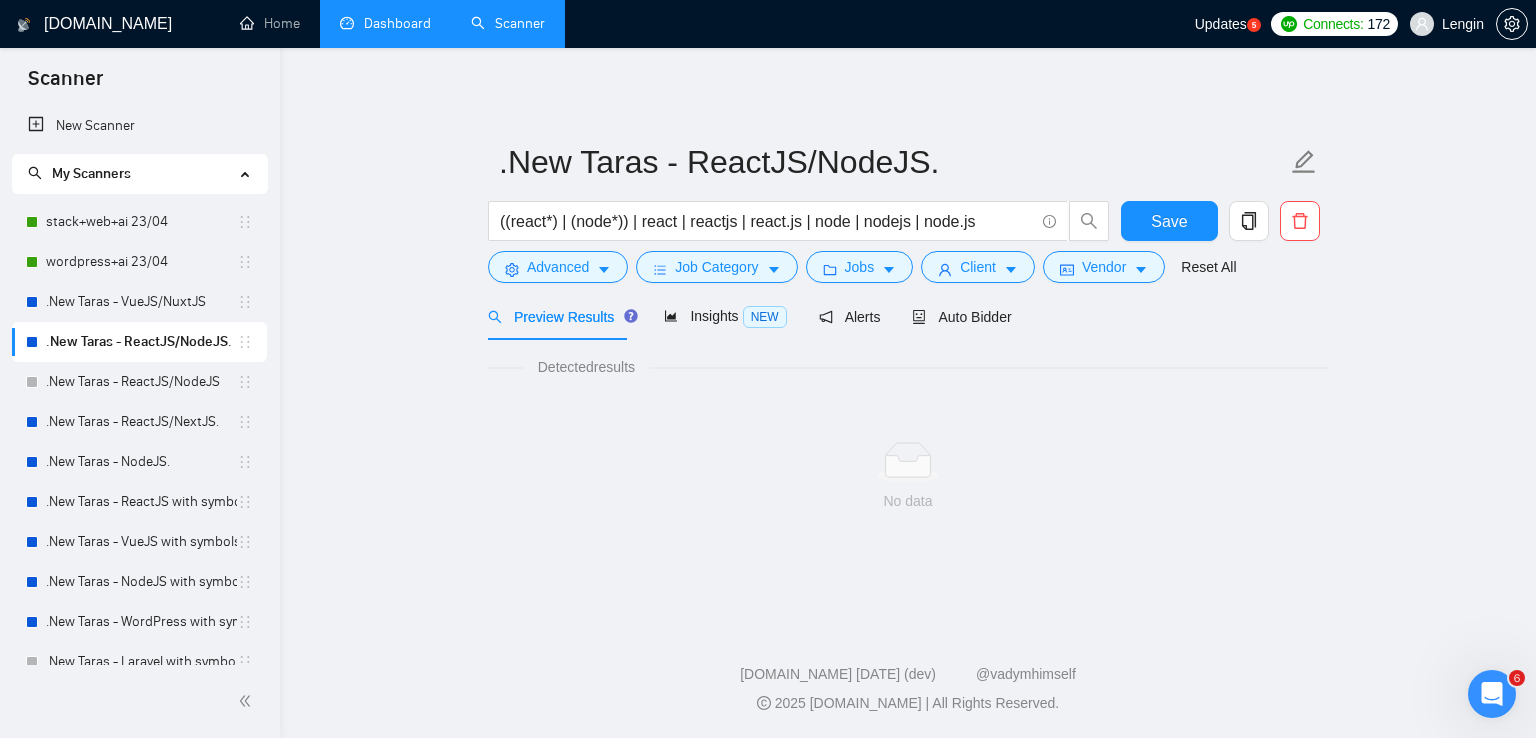 click on "Dashboard" at bounding box center [385, 23] 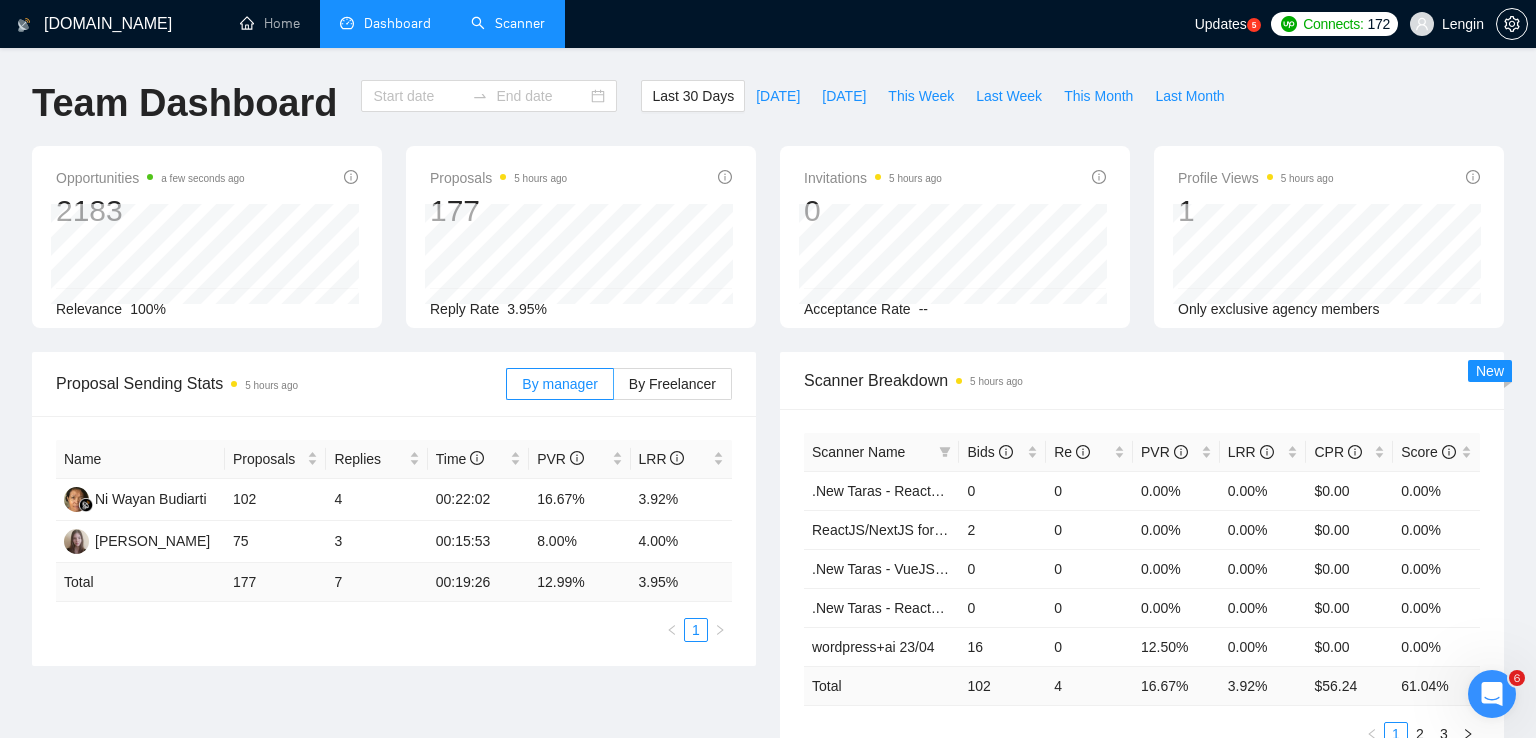 type on "[DATE]" 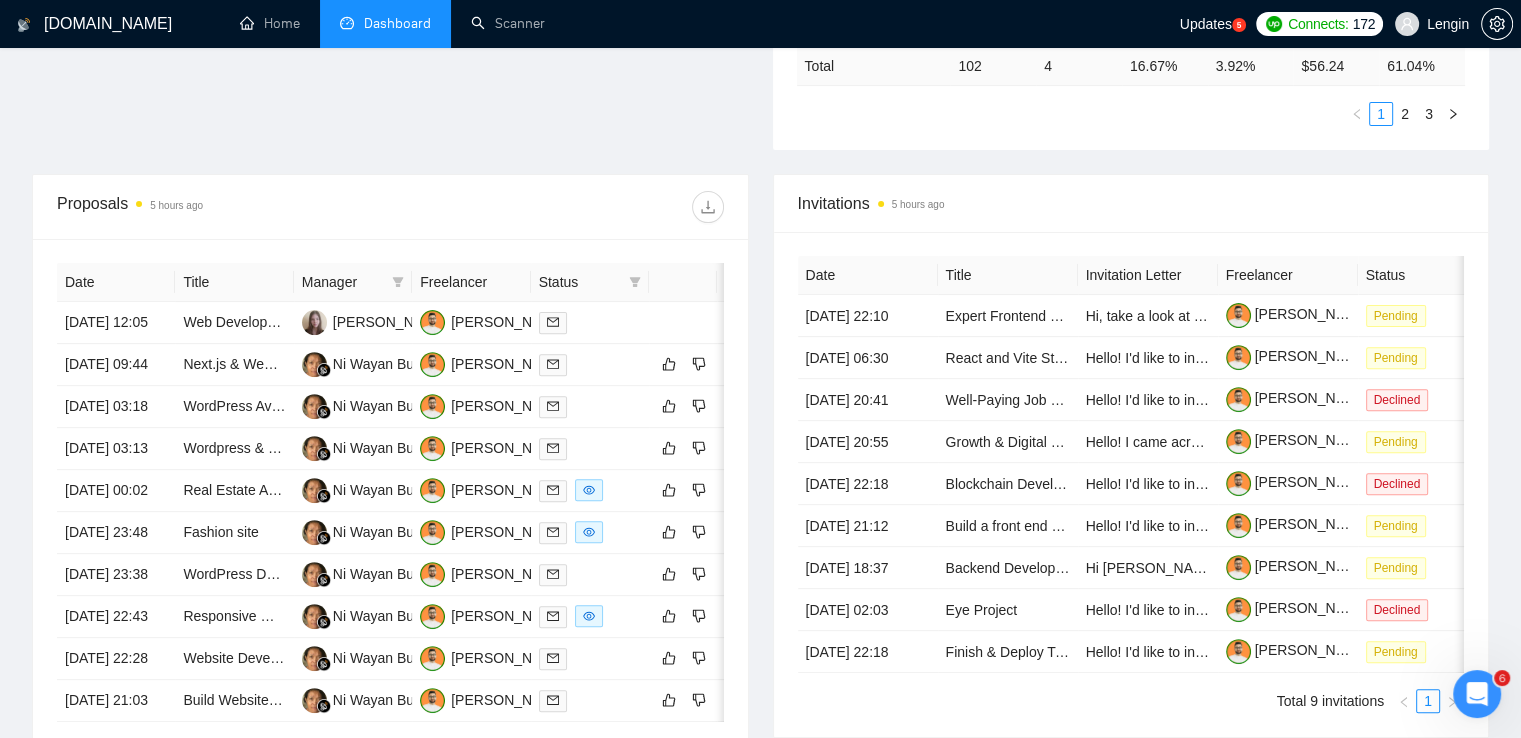 scroll, scrollTop: 624, scrollLeft: 0, axis: vertical 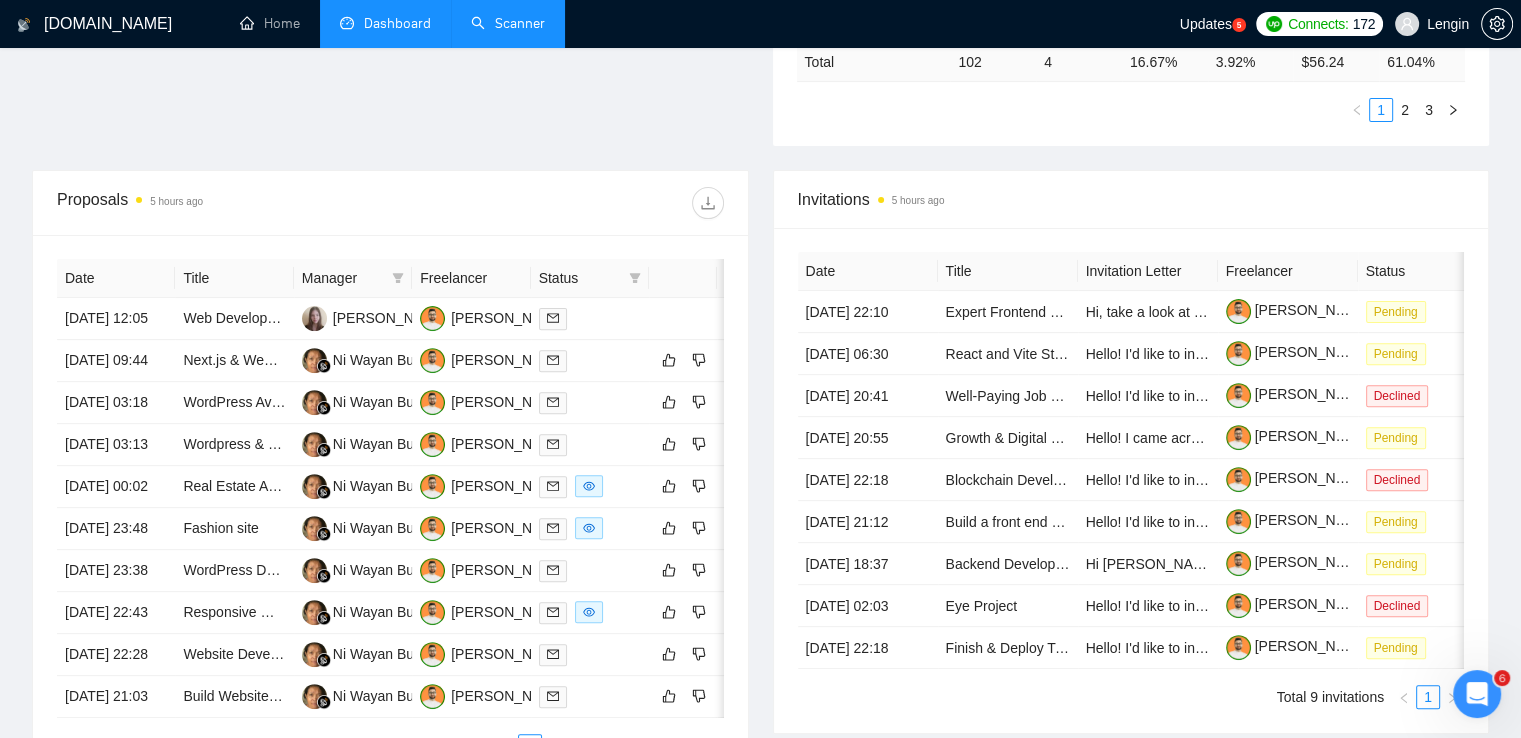 click on "Scanner" at bounding box center [508, 23] 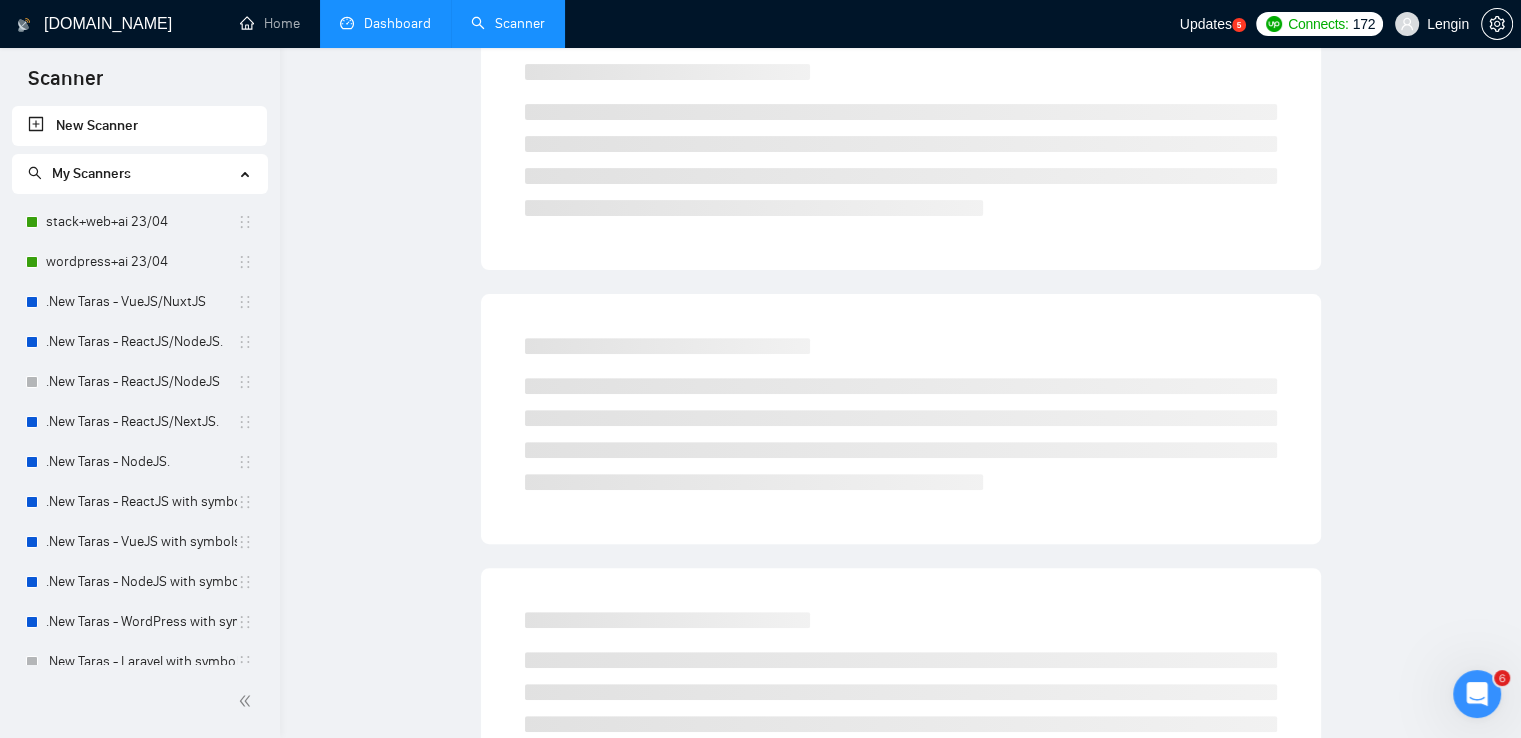 scroll, scrollTop: 0, scrollLeft: 0, axis: both 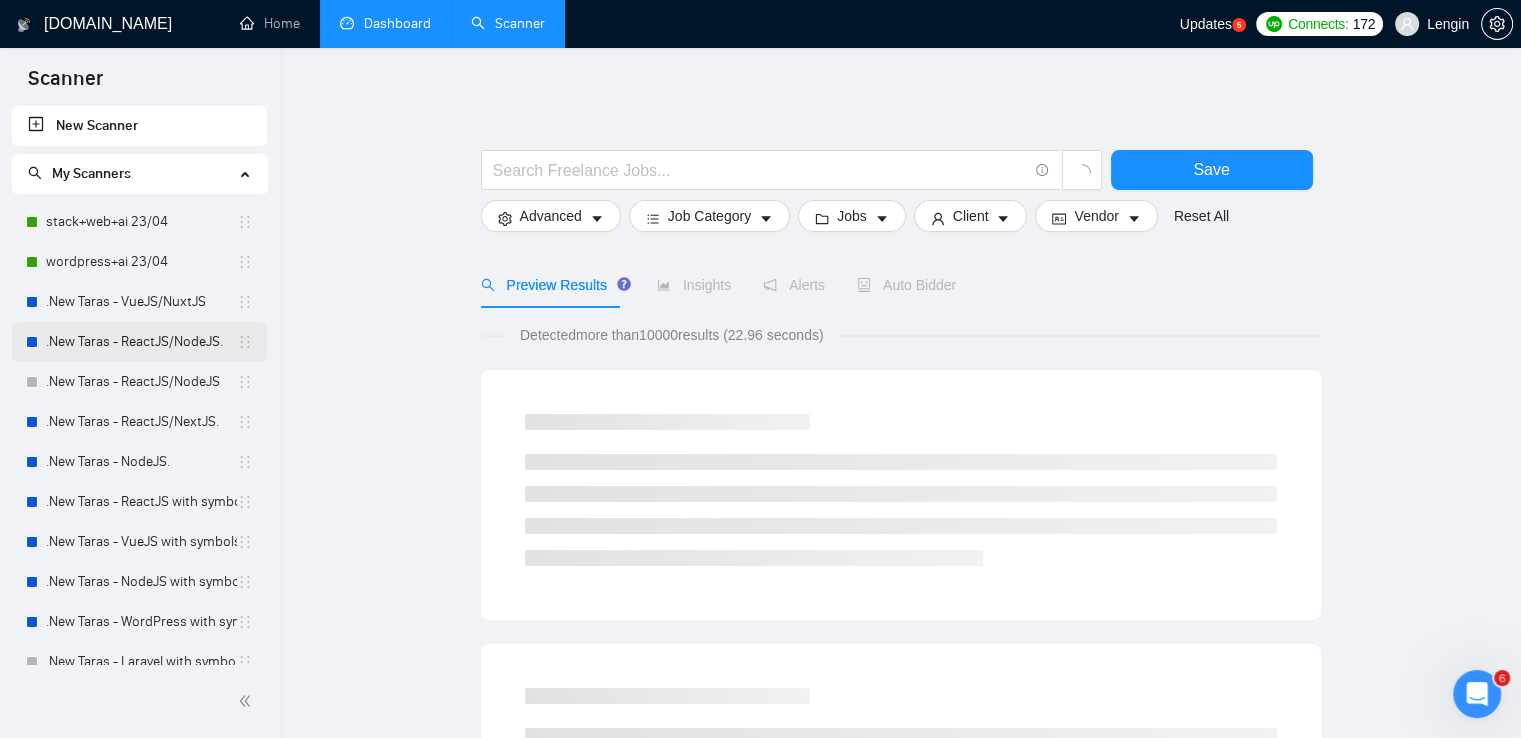 click on ".New Taras - ReactJS/NodeJS." at bounding box center (141, 342) 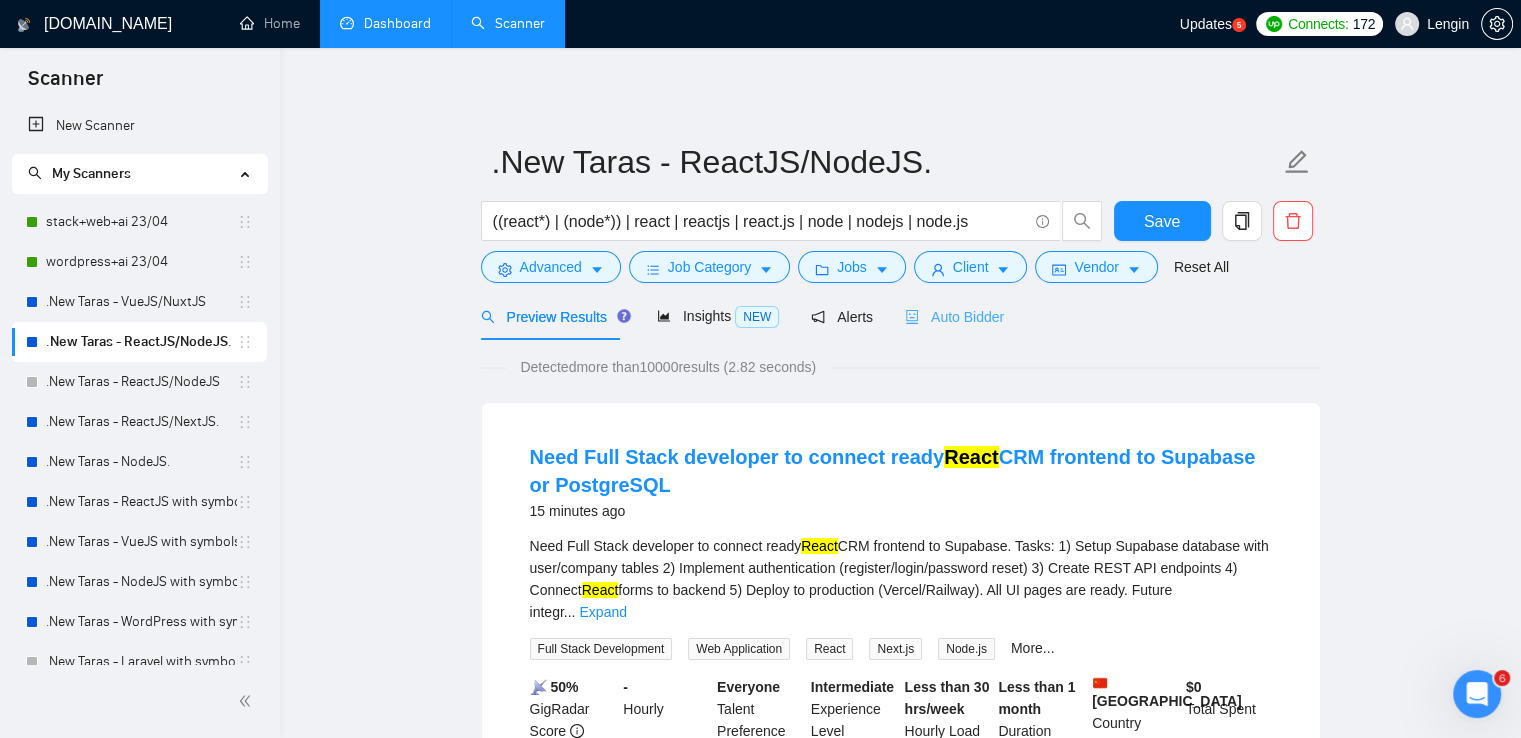 scroll, scrollTop: 0, scrollLeft: 0, axis: both 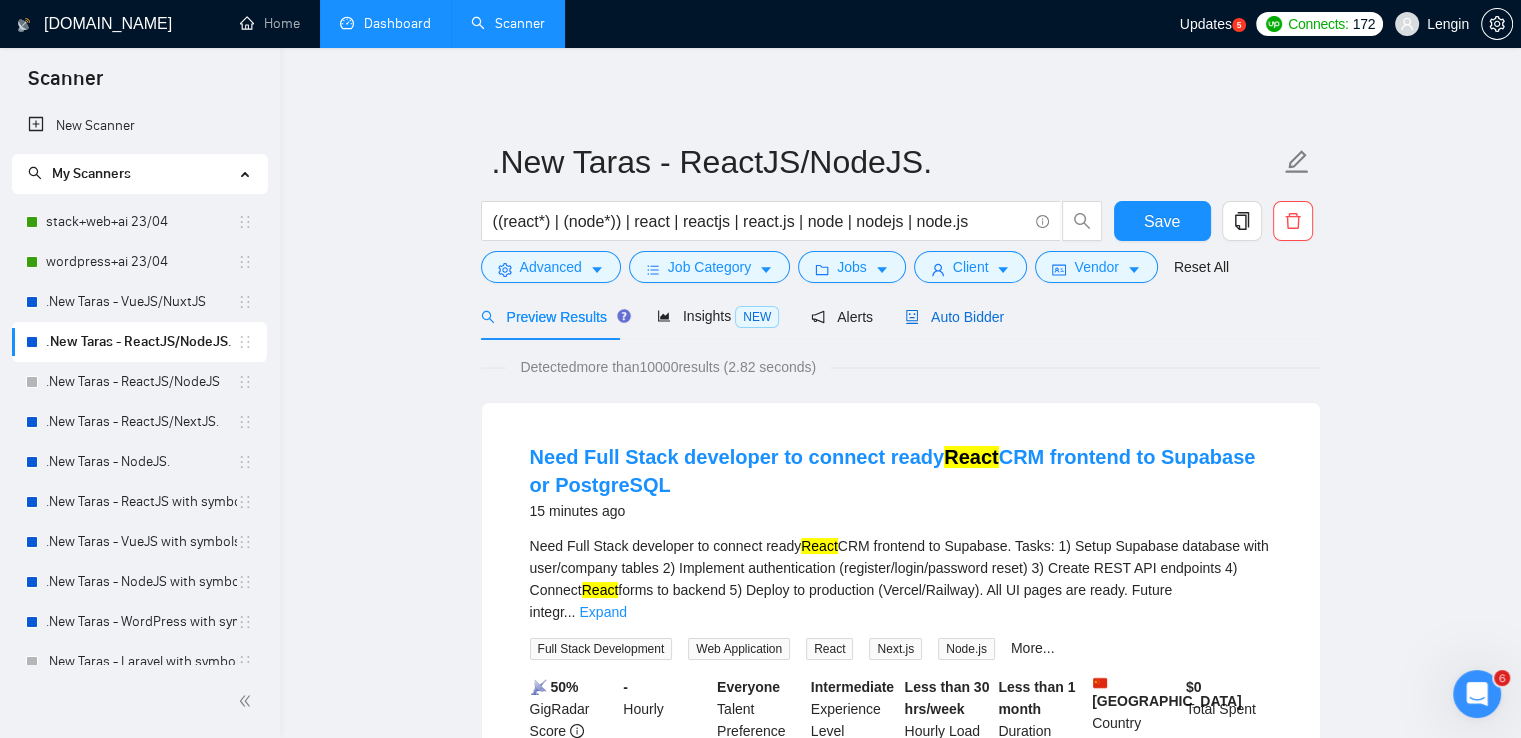click on "Auto Bidder" at bounding box center (954, 317) 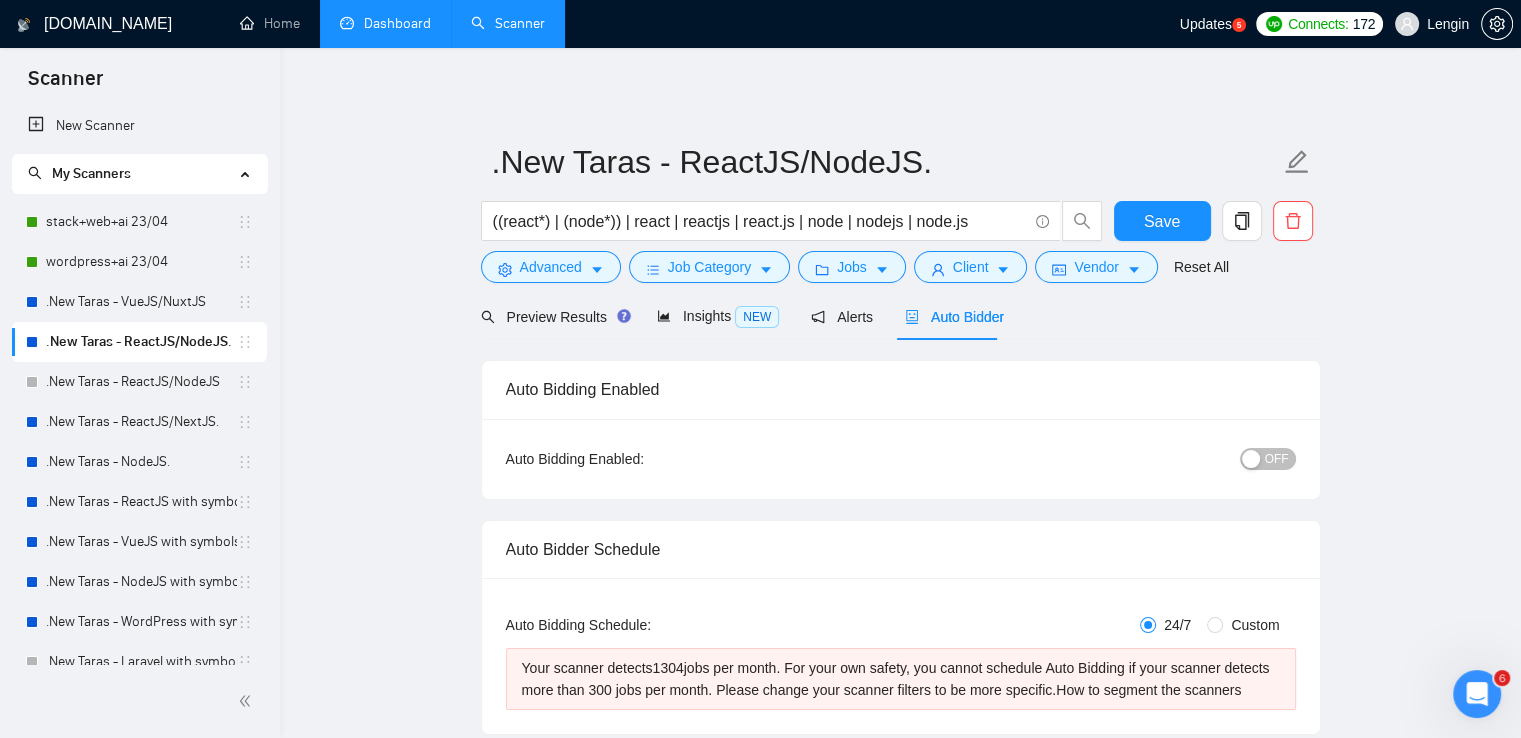 type 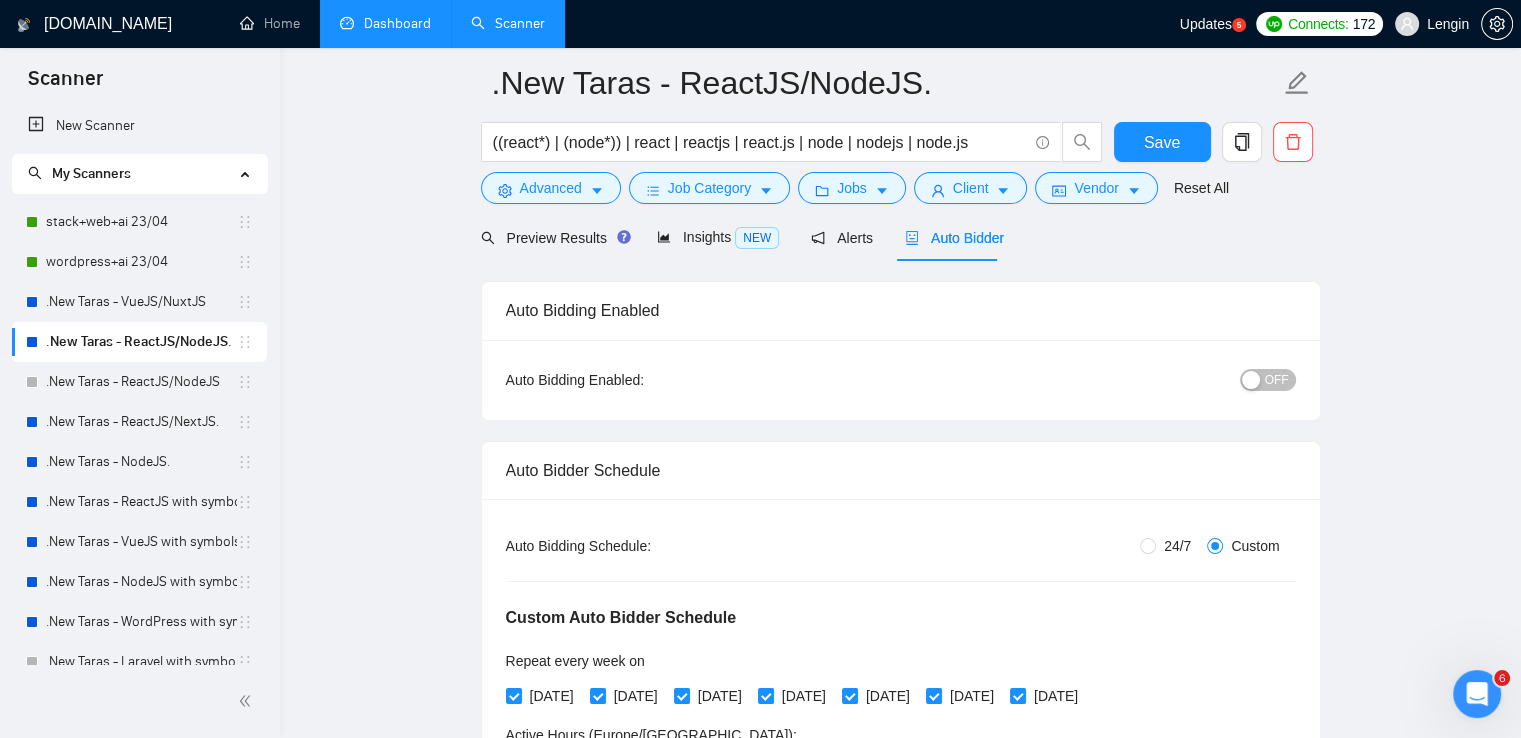 type 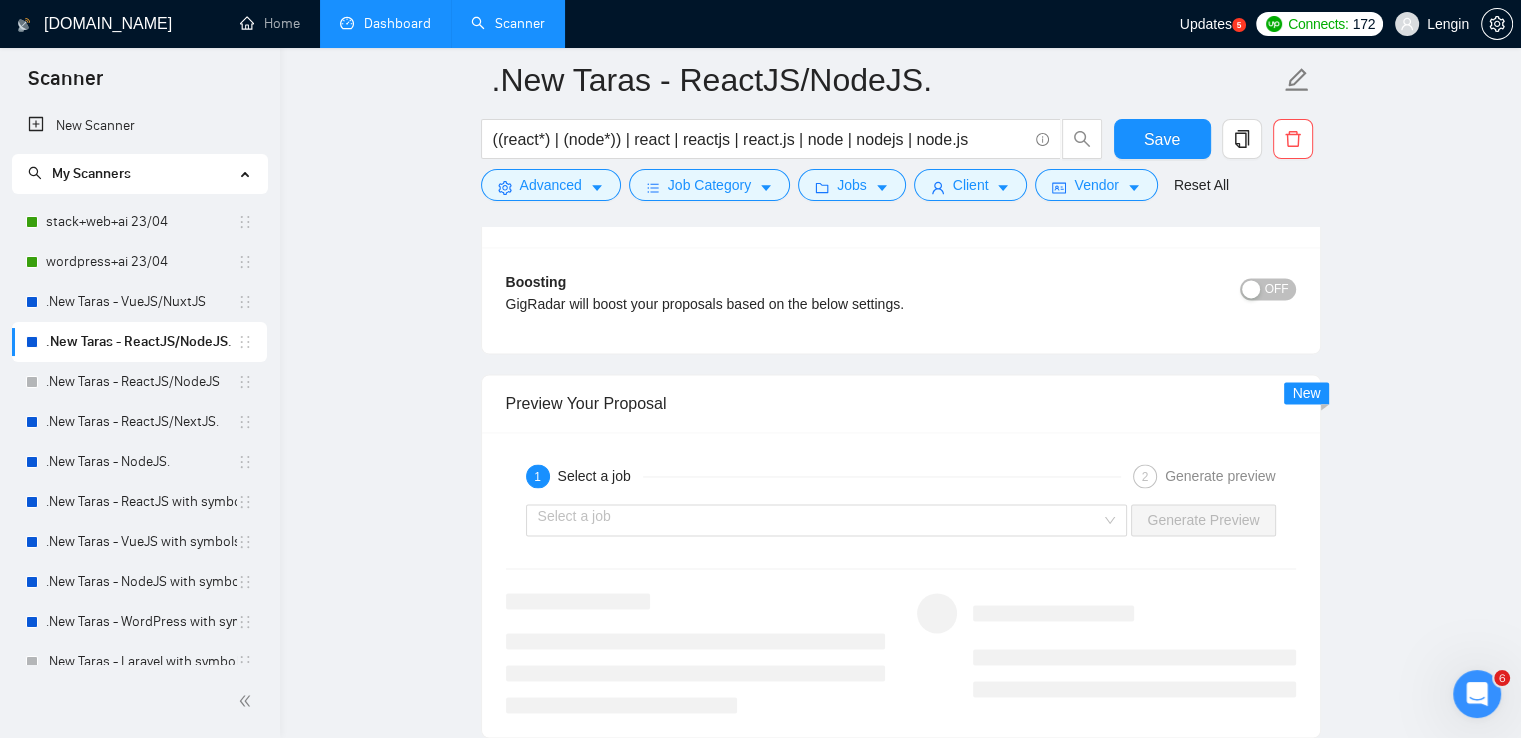 scroll, scrollTop: 3075, scrollLeft: 0, axis: vertical 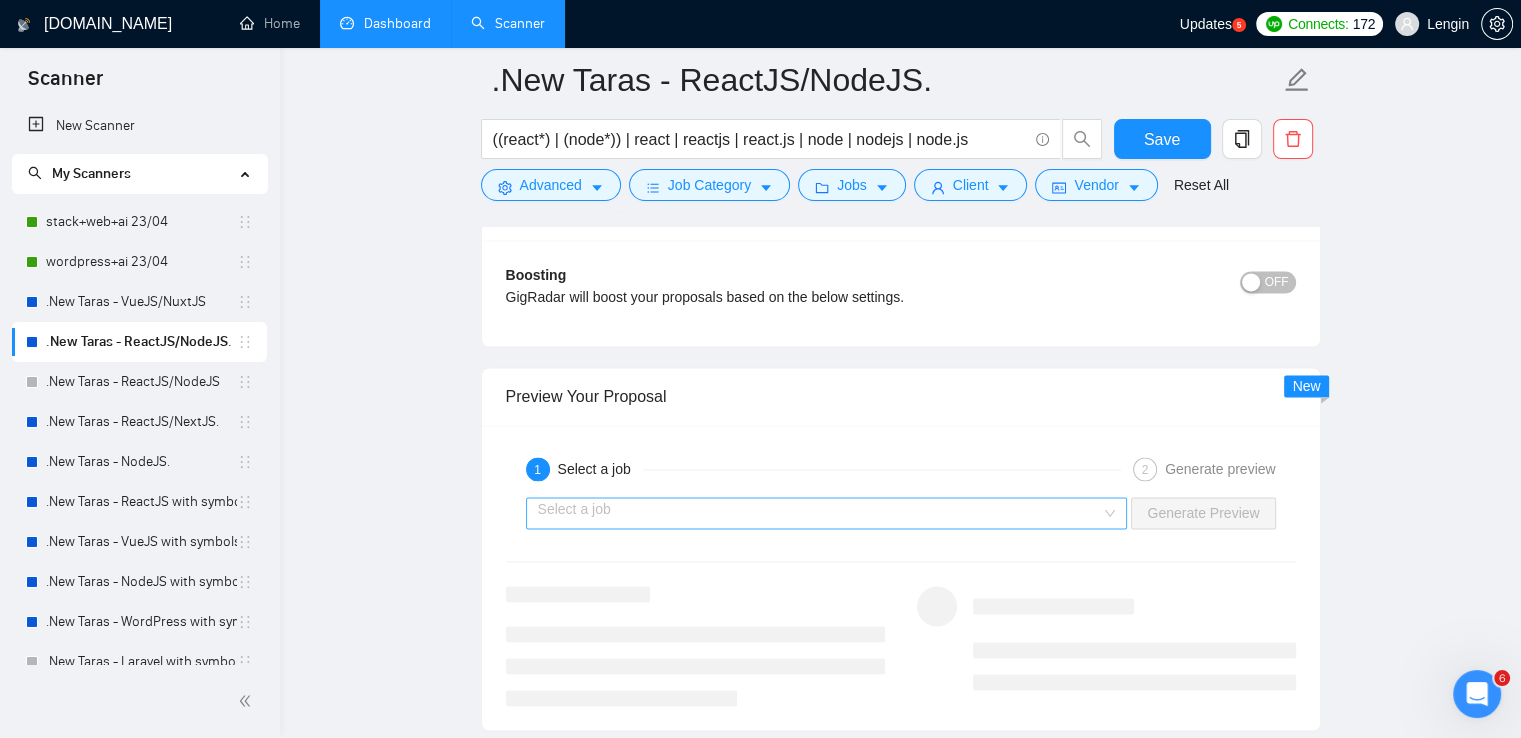 click on "Select a job" at bounding box center (827, 513) 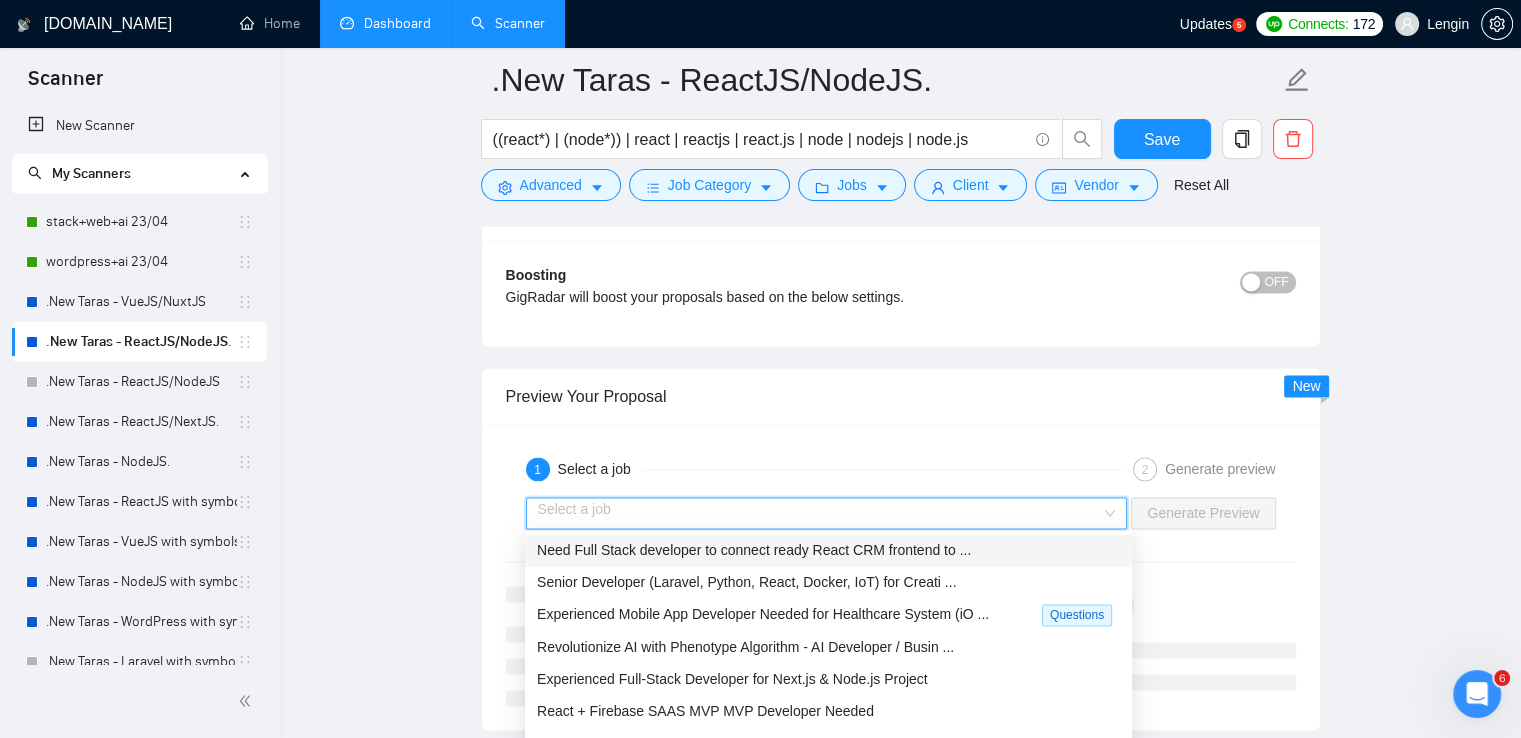 click on "Need Full Stack developer to connect ready React CRM frontend to  ..." at bounding box center (754, 550) 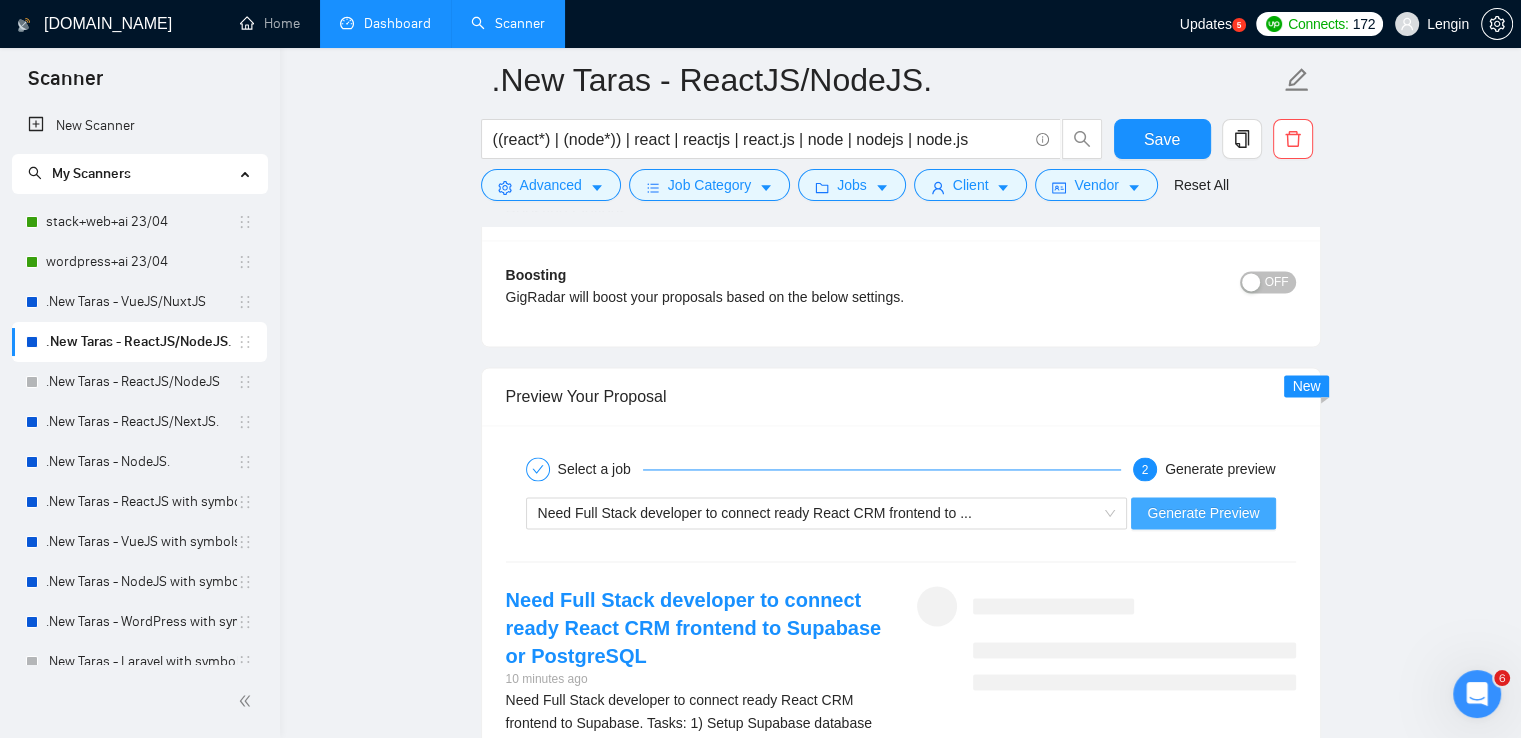 click on "Generate Preview" at bounding box center [1203, 513] 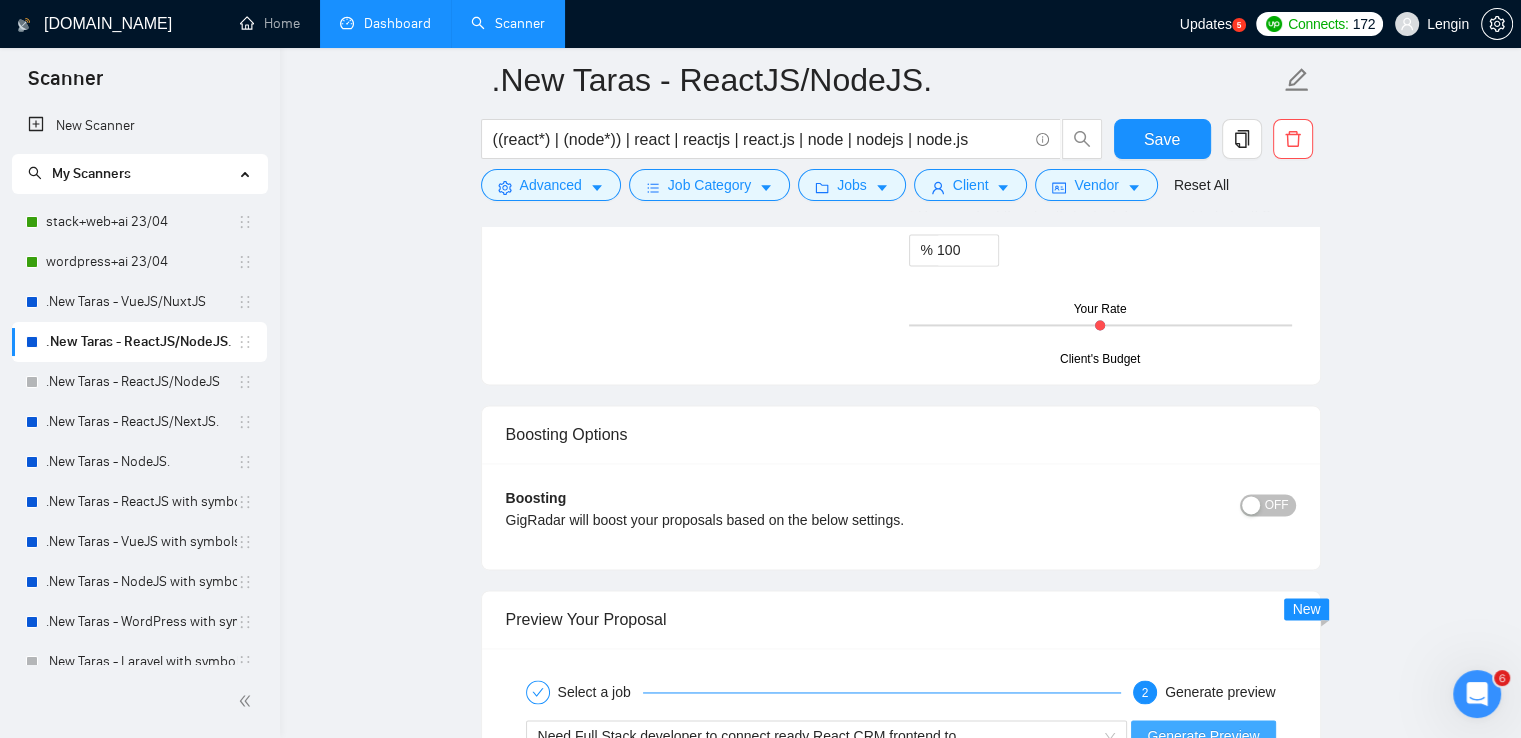 scroll, scrollTop: 2831, scrollLeft: 0, axis: vertical 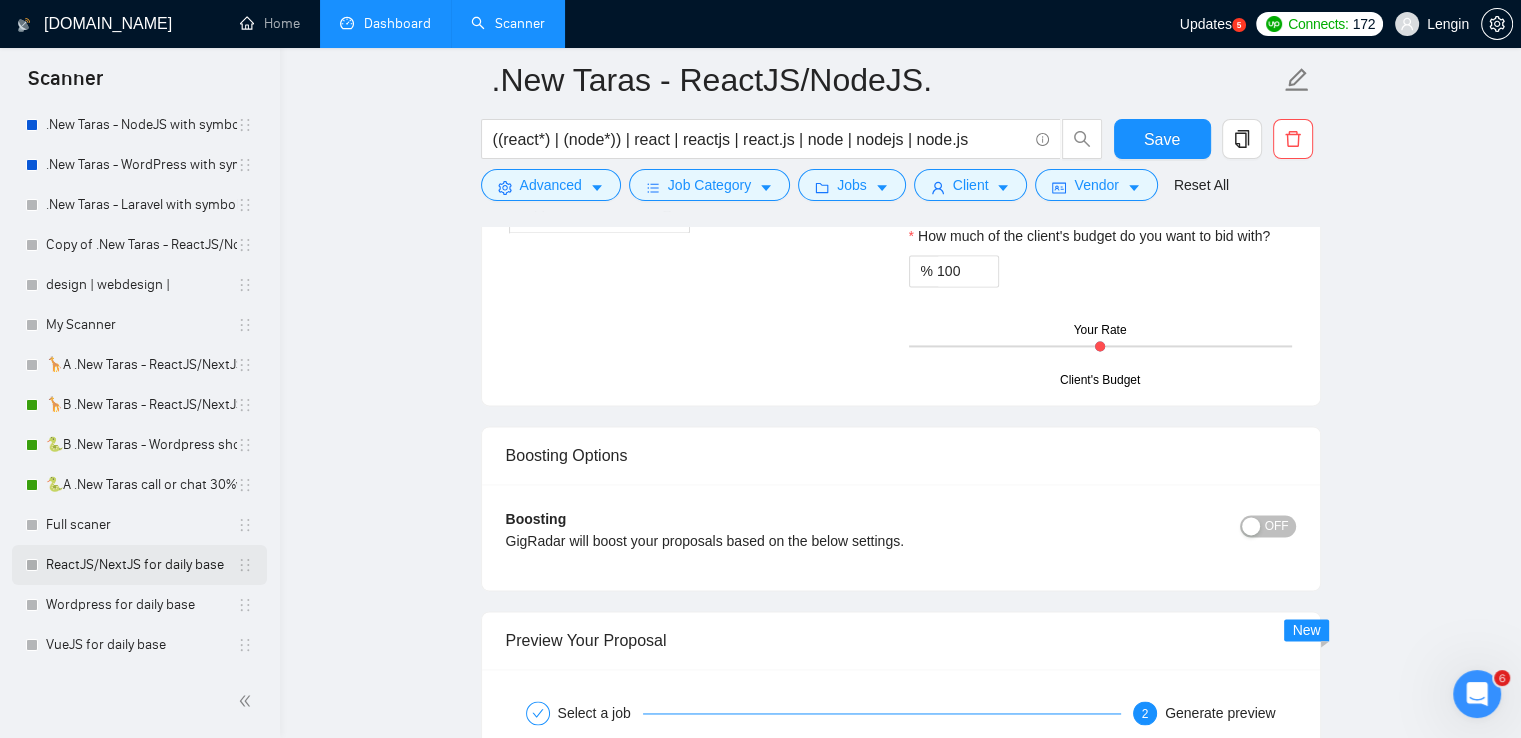 click on "ReactJS/NextJS for daily base" at bounding box center (141, 565) 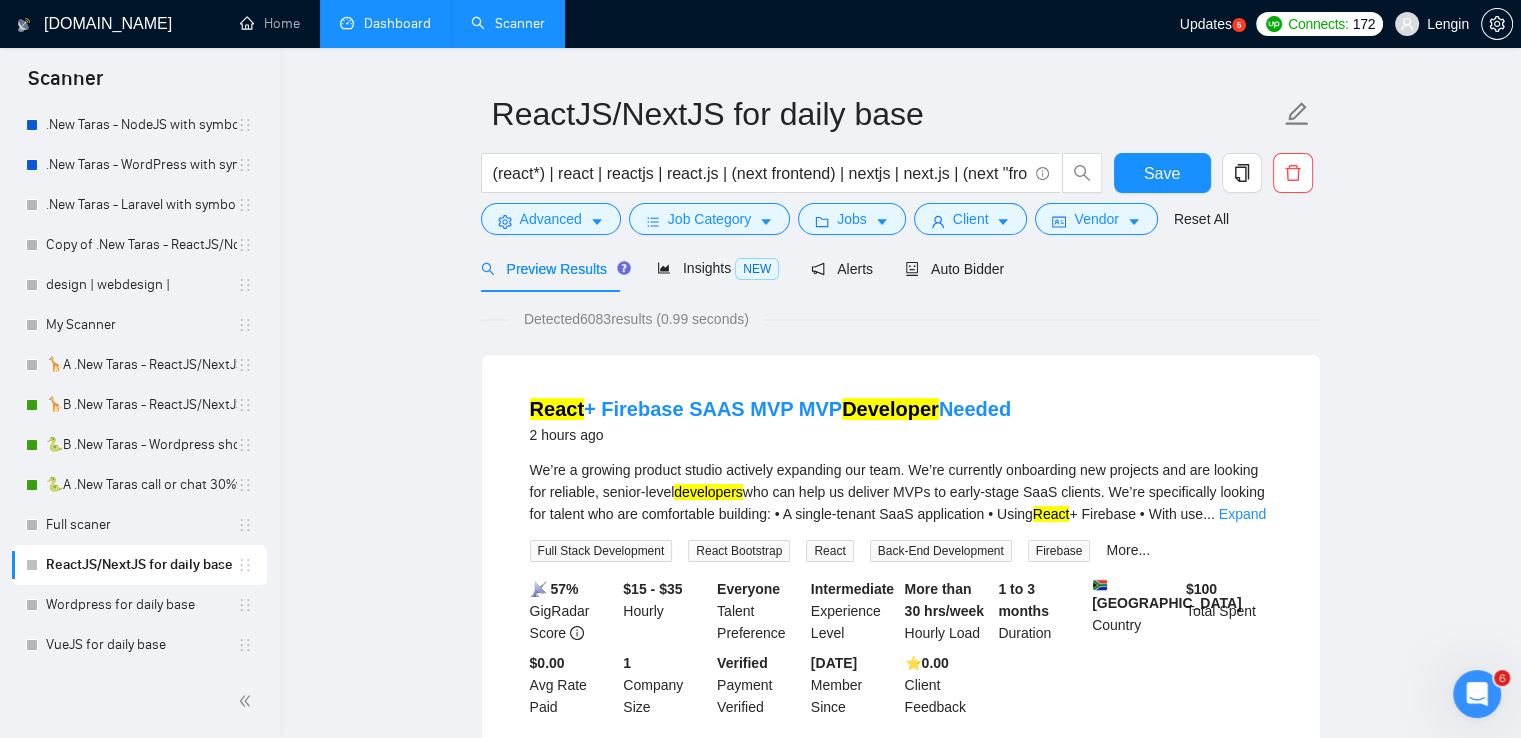 scroll, scrollTop: 0, scrollLeft: 0, axis: both 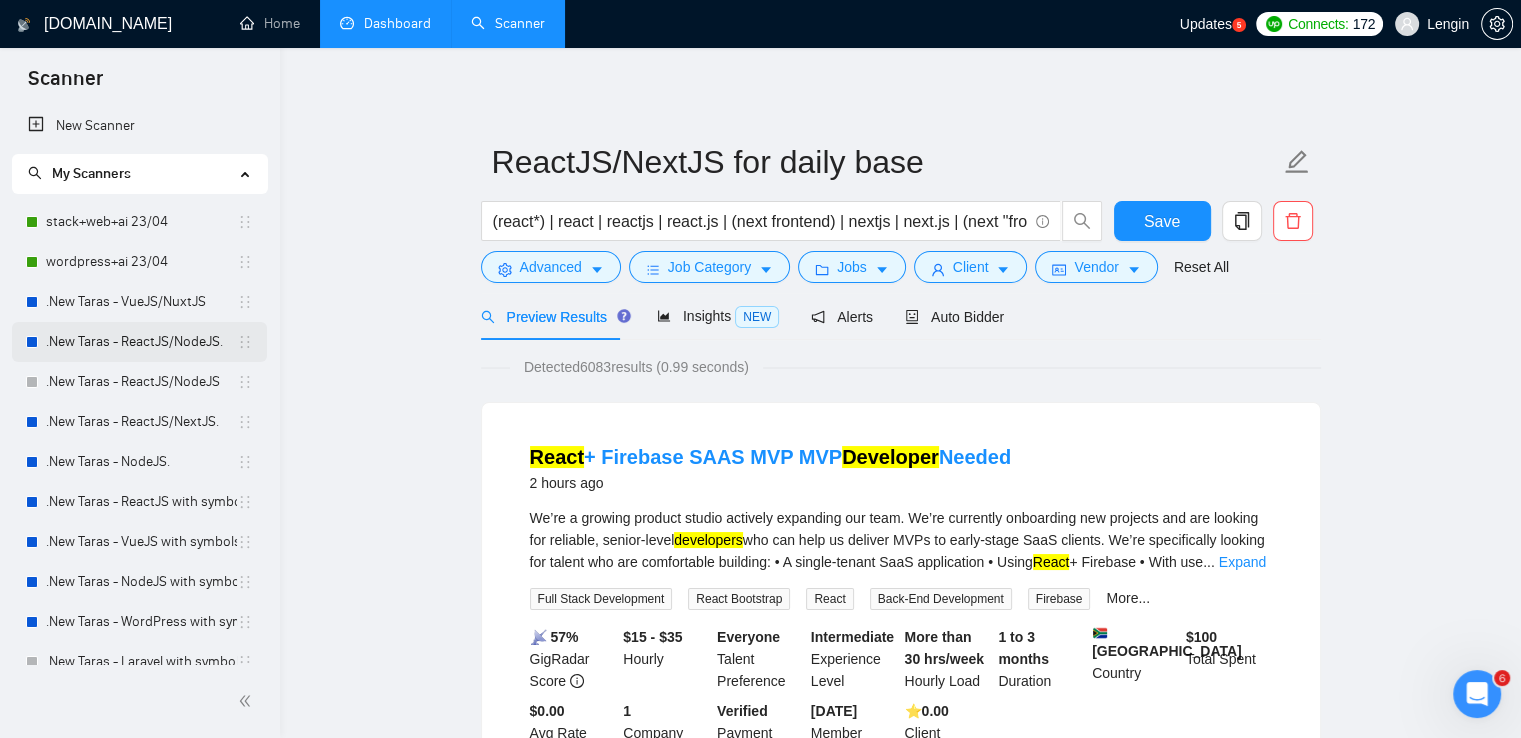 click on ".New Taras - ReactJS/NodeJS." at bounding box center (141, 342) 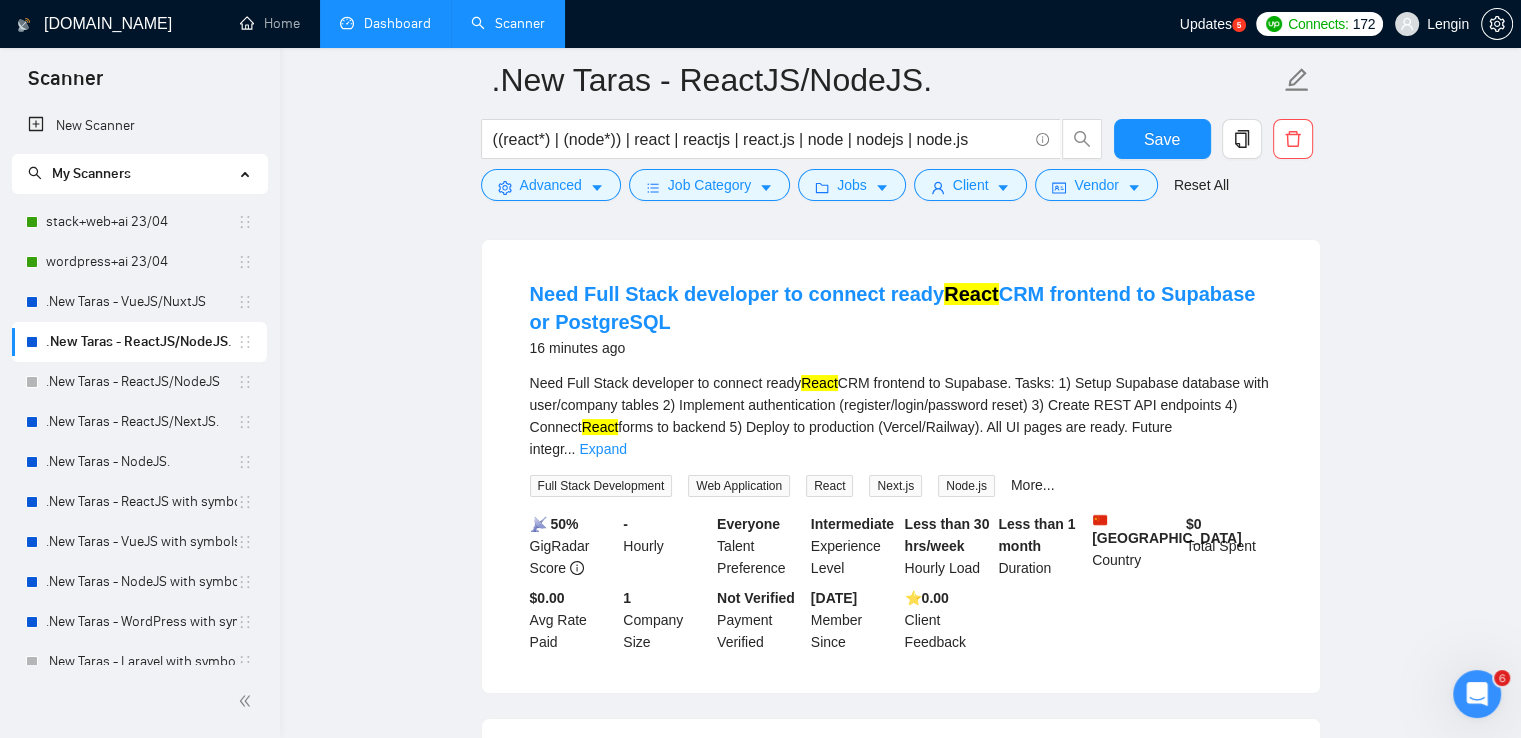scroll, scrollTop: 108, scrollLeft: 0, axis: vertical 